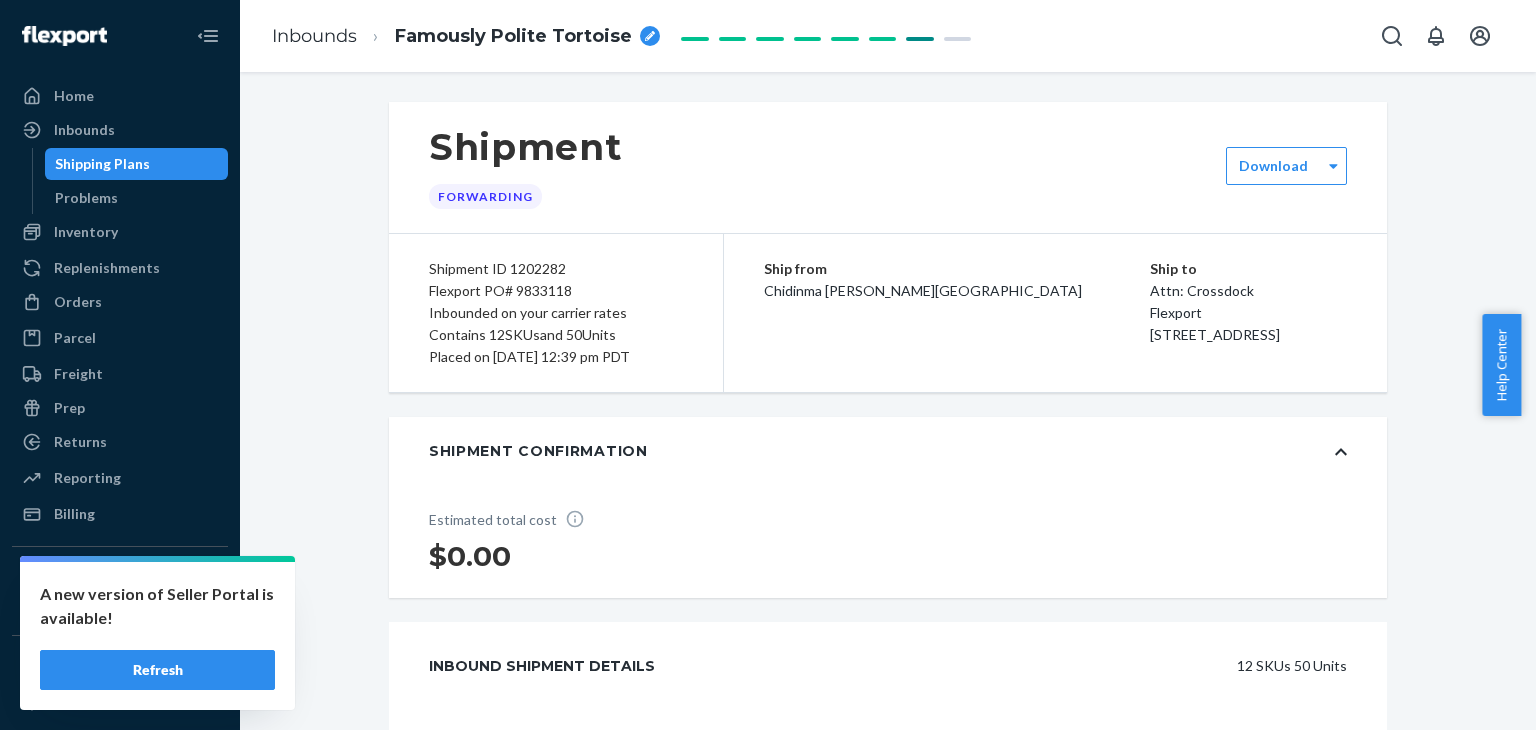 scroll, scrollTop: 0, scrollLeft: 0, axis: both 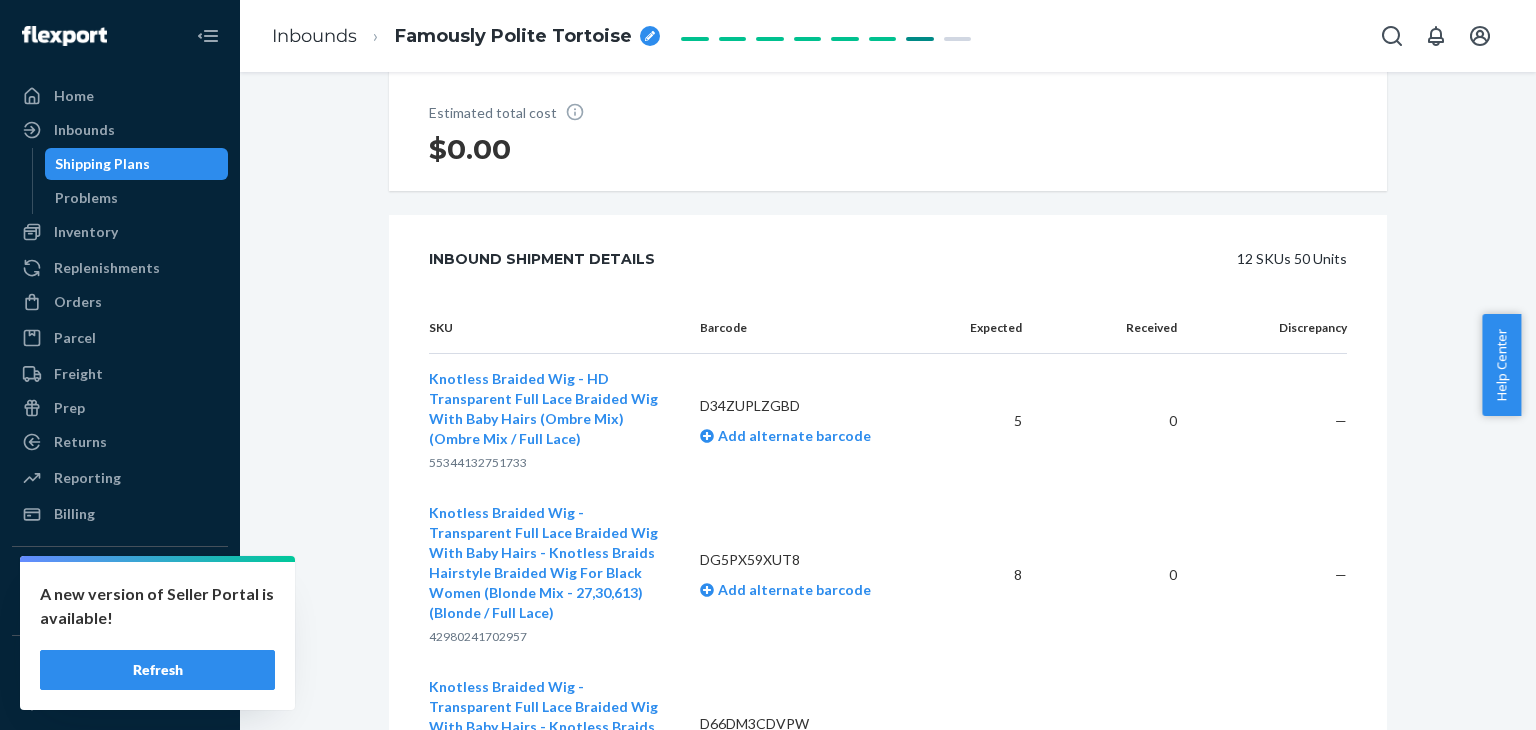 click on "Refresh" at bounding box center (157, 670) 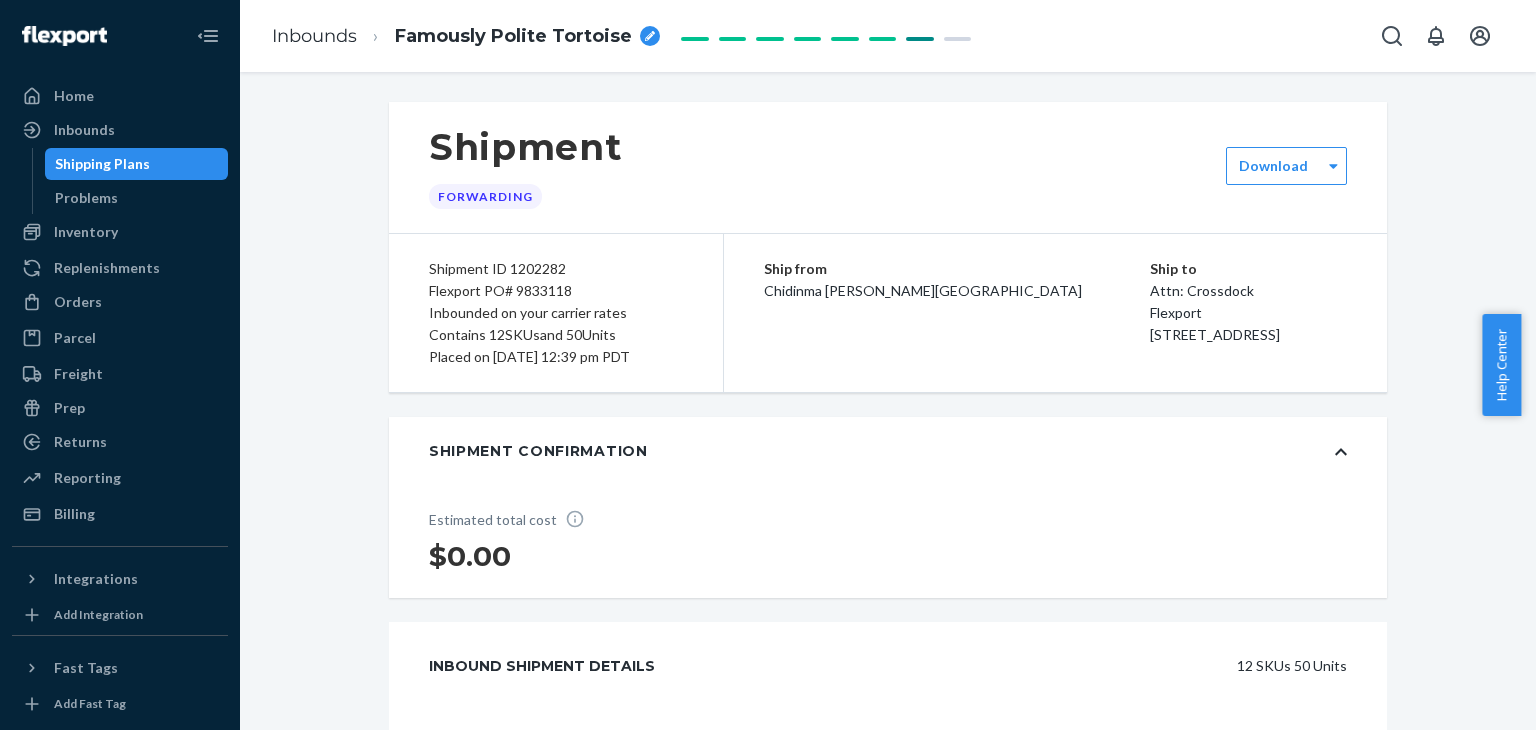 scroll, scrollTop: 0, scrollLeft: 0, axis: both 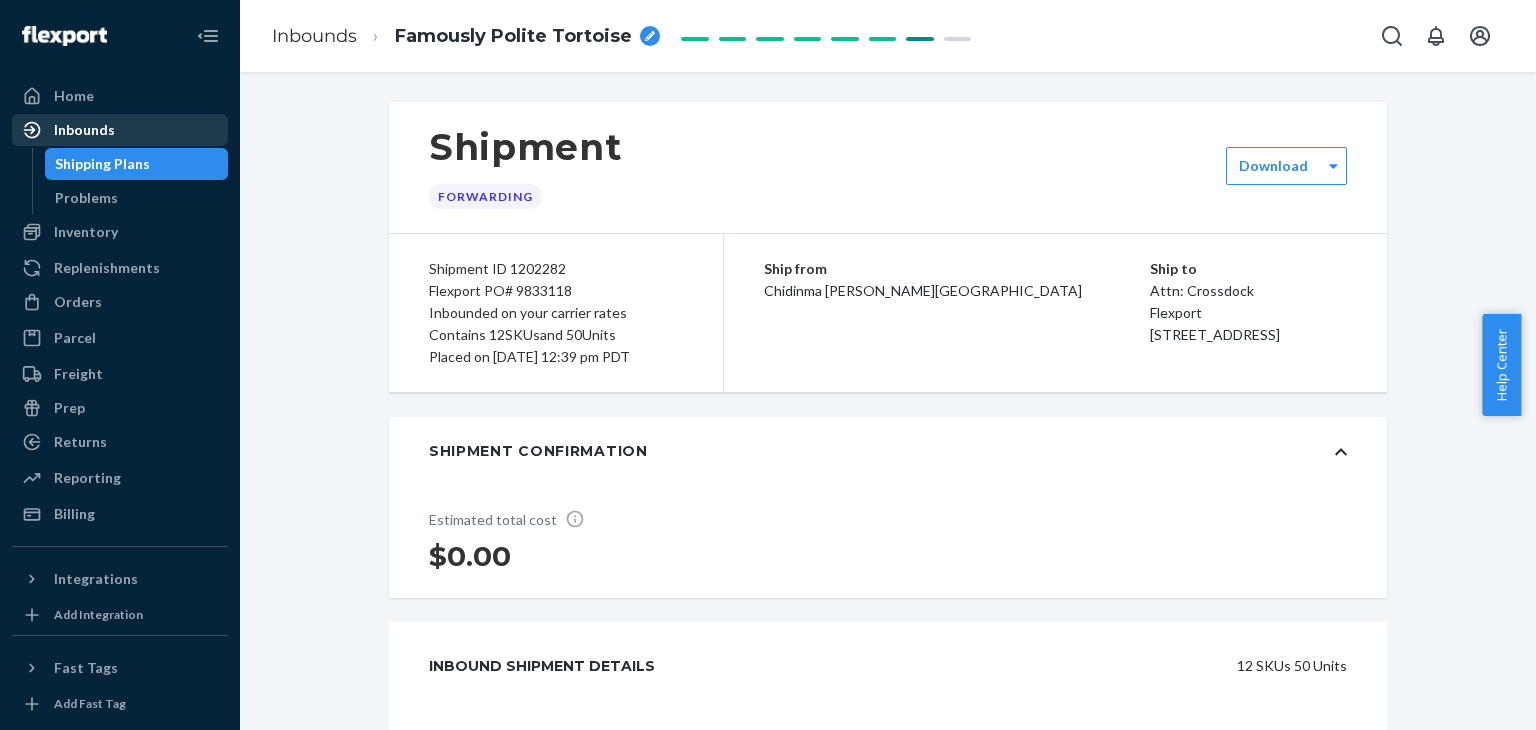 click on "Inbounds" at bounding box center (84, 130) 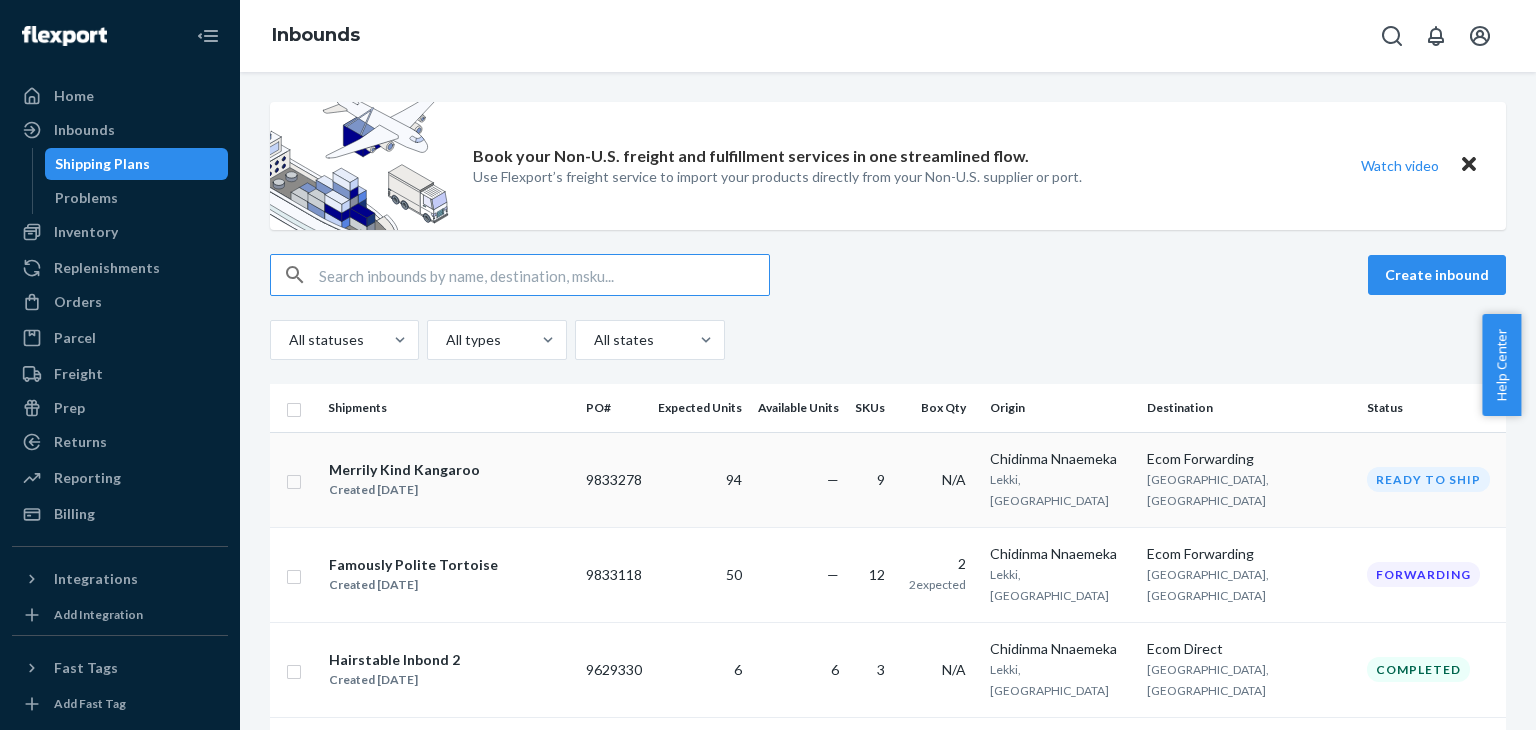 click on "9" at bounding box center (881, 479) 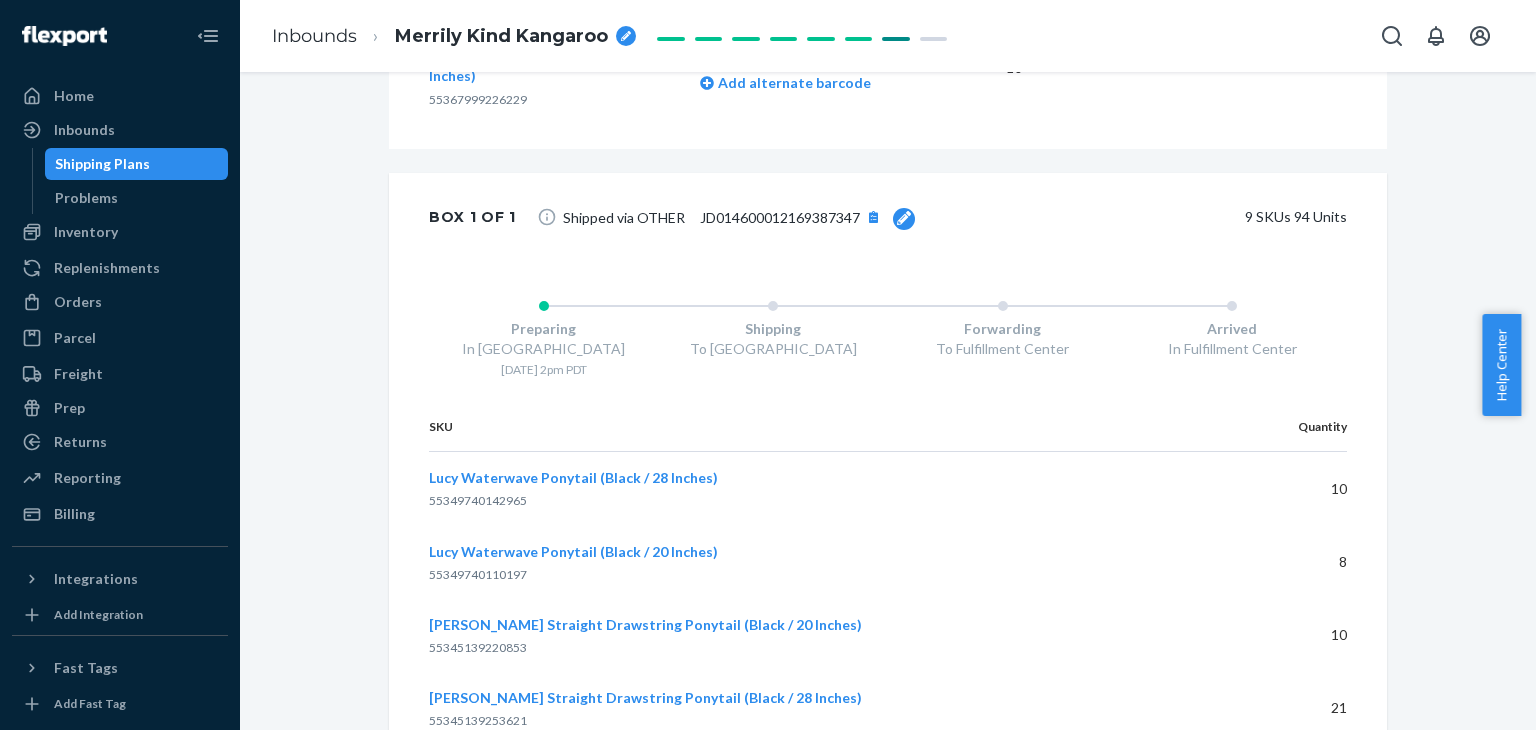 scroll, scrollTop: 1317, scrollLeft: 0, axis: vertical 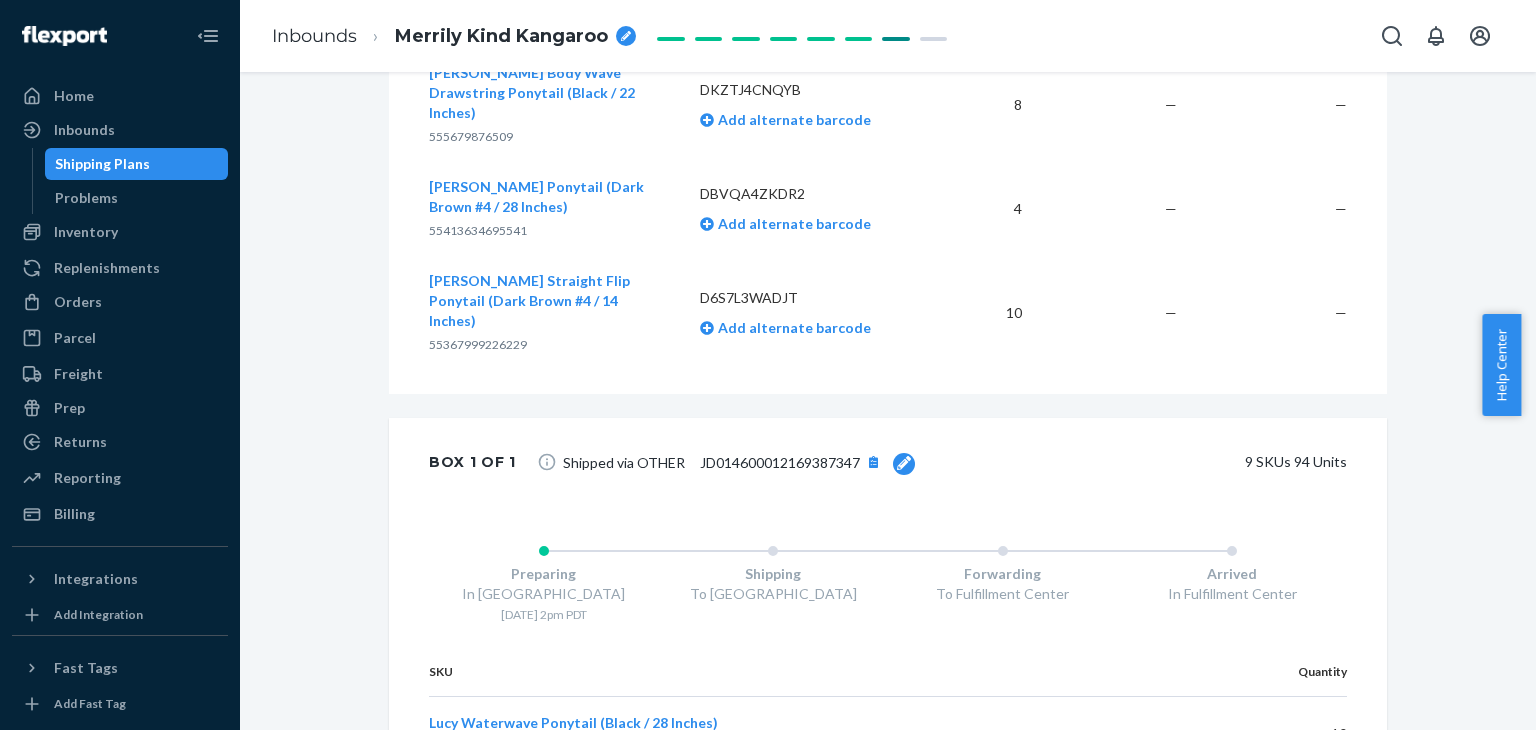 drag, startPoint x: 772, startPoint y: 386, endPoint x: 660, endPoint y: 377, distance: 112.36102 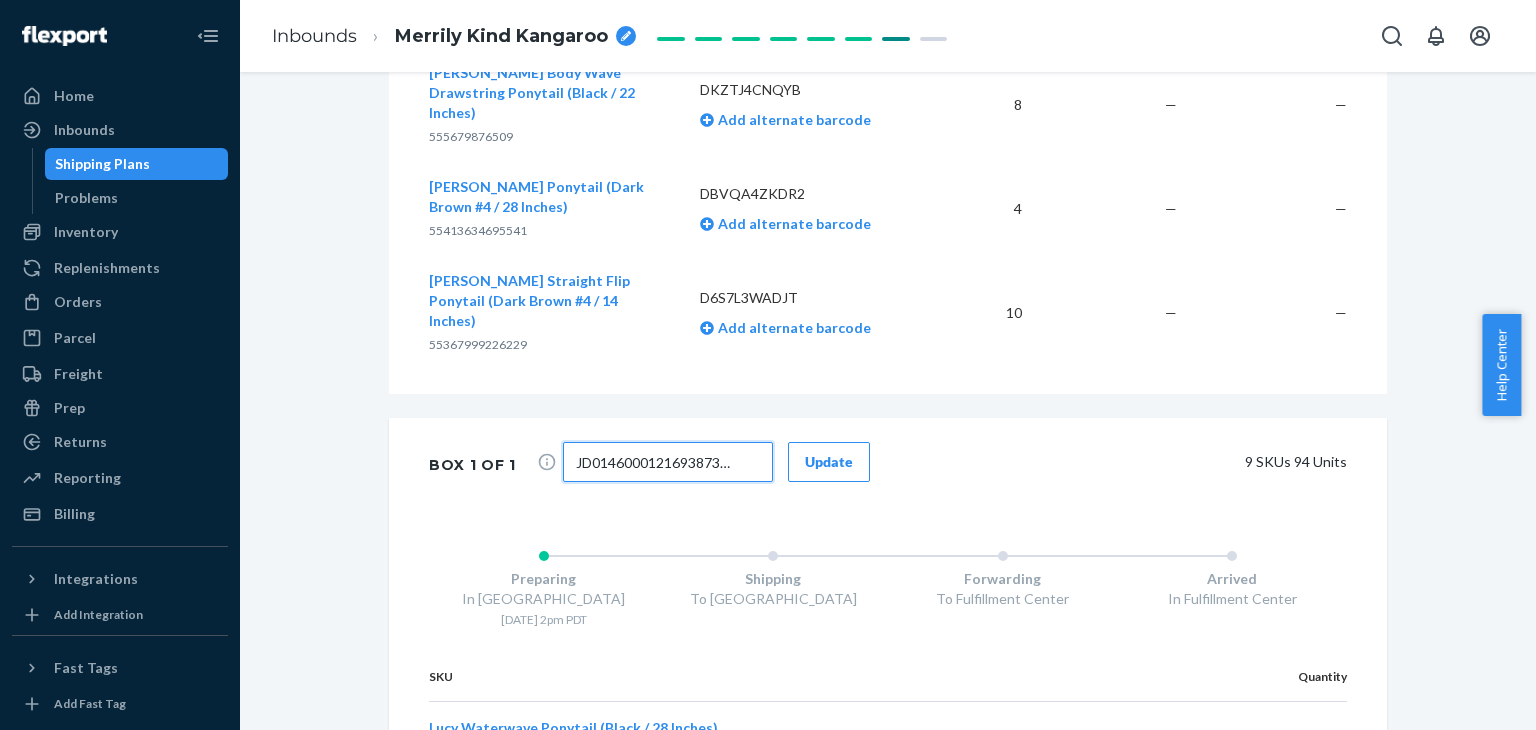 click on "JD014600012169387347" at bounding box center (668, 462) 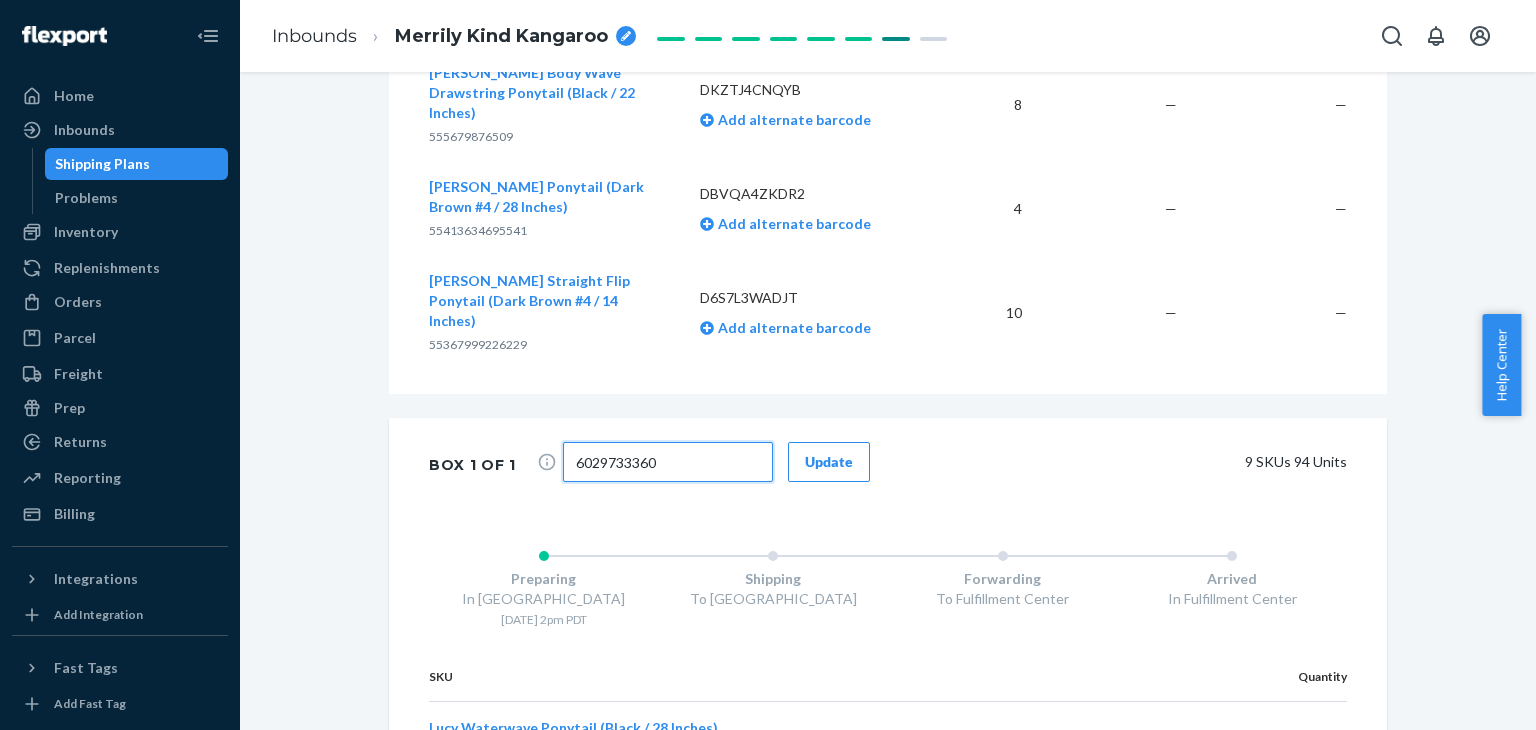 type on "6029733360" 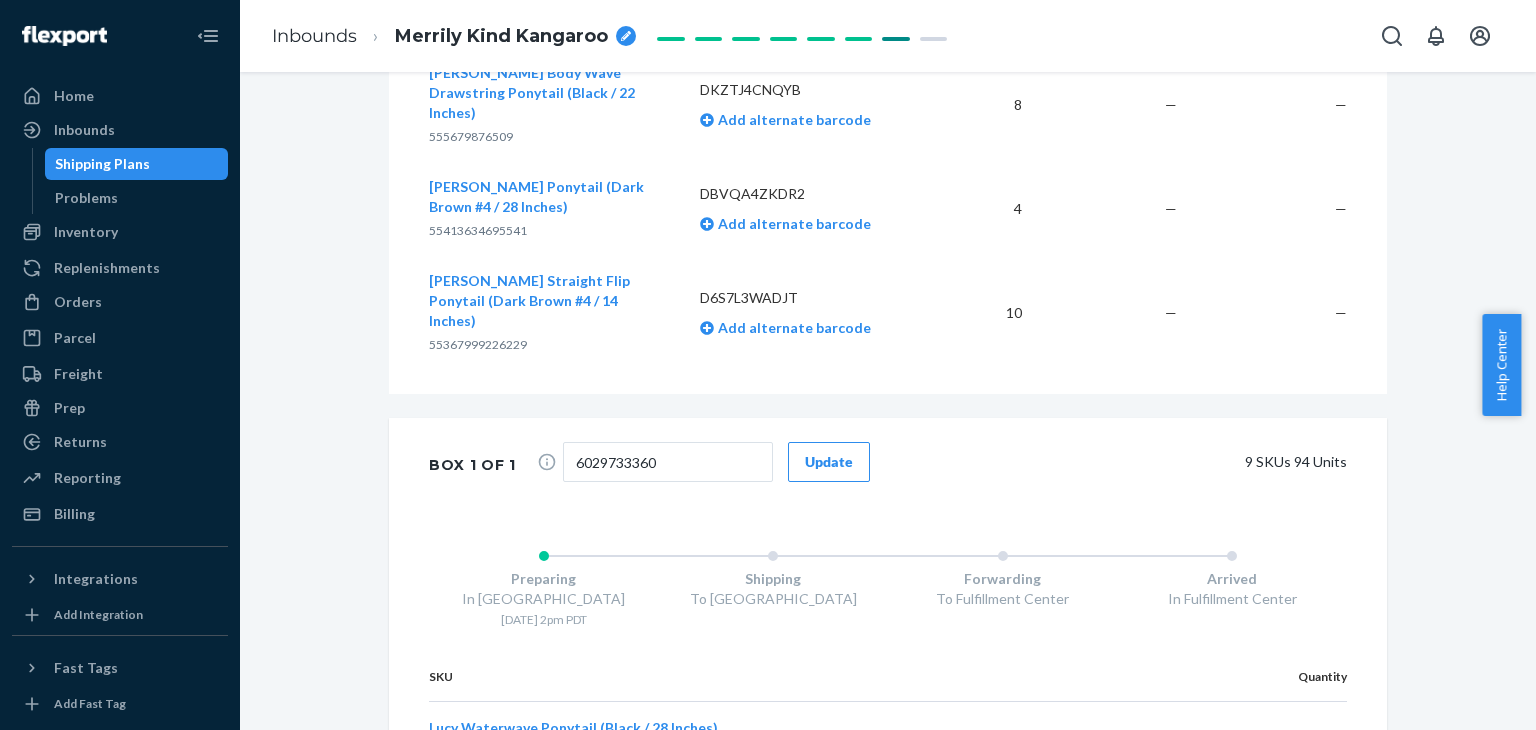 click on "Update" at bounding box center (829, 462) 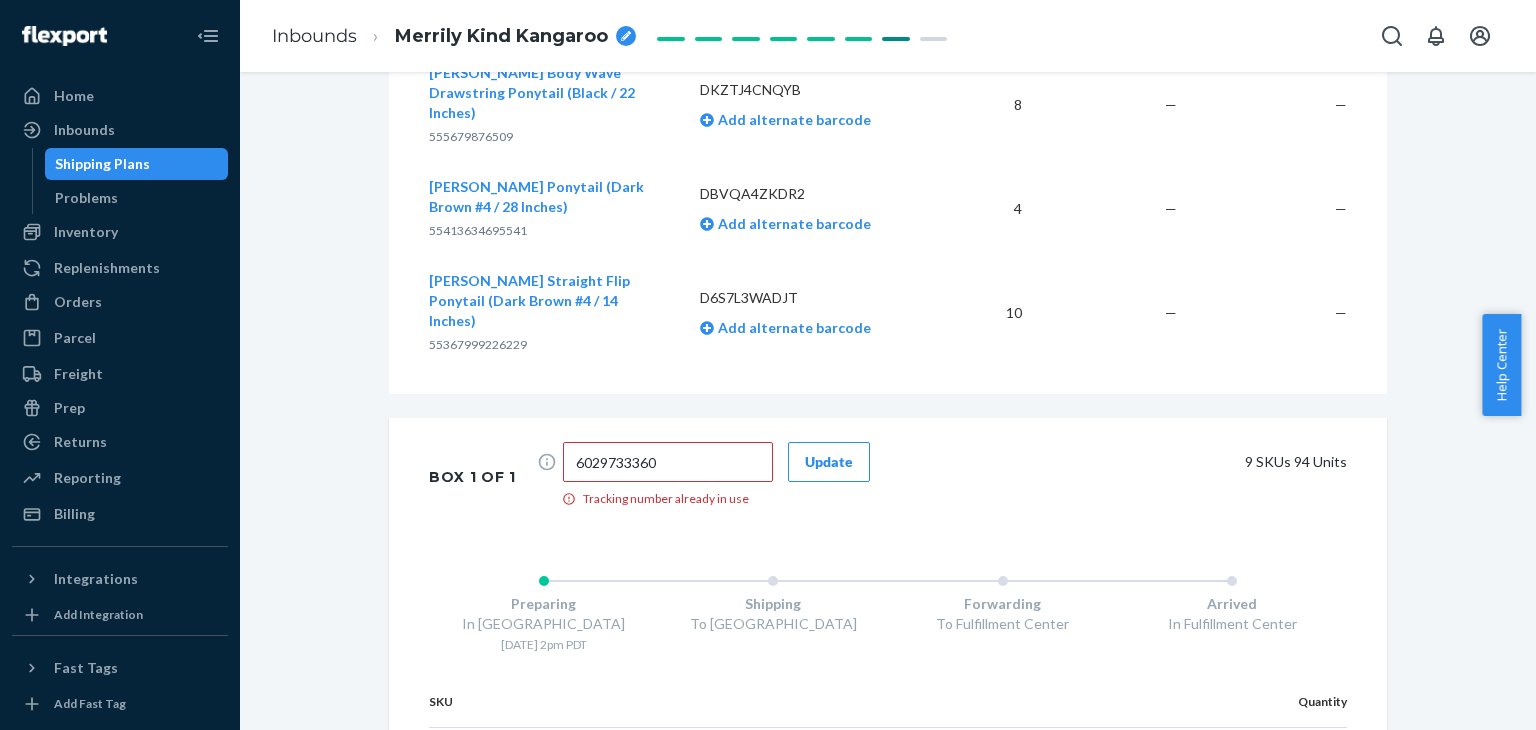 click on "Shipping Plans" at bounding box center (137, 164) 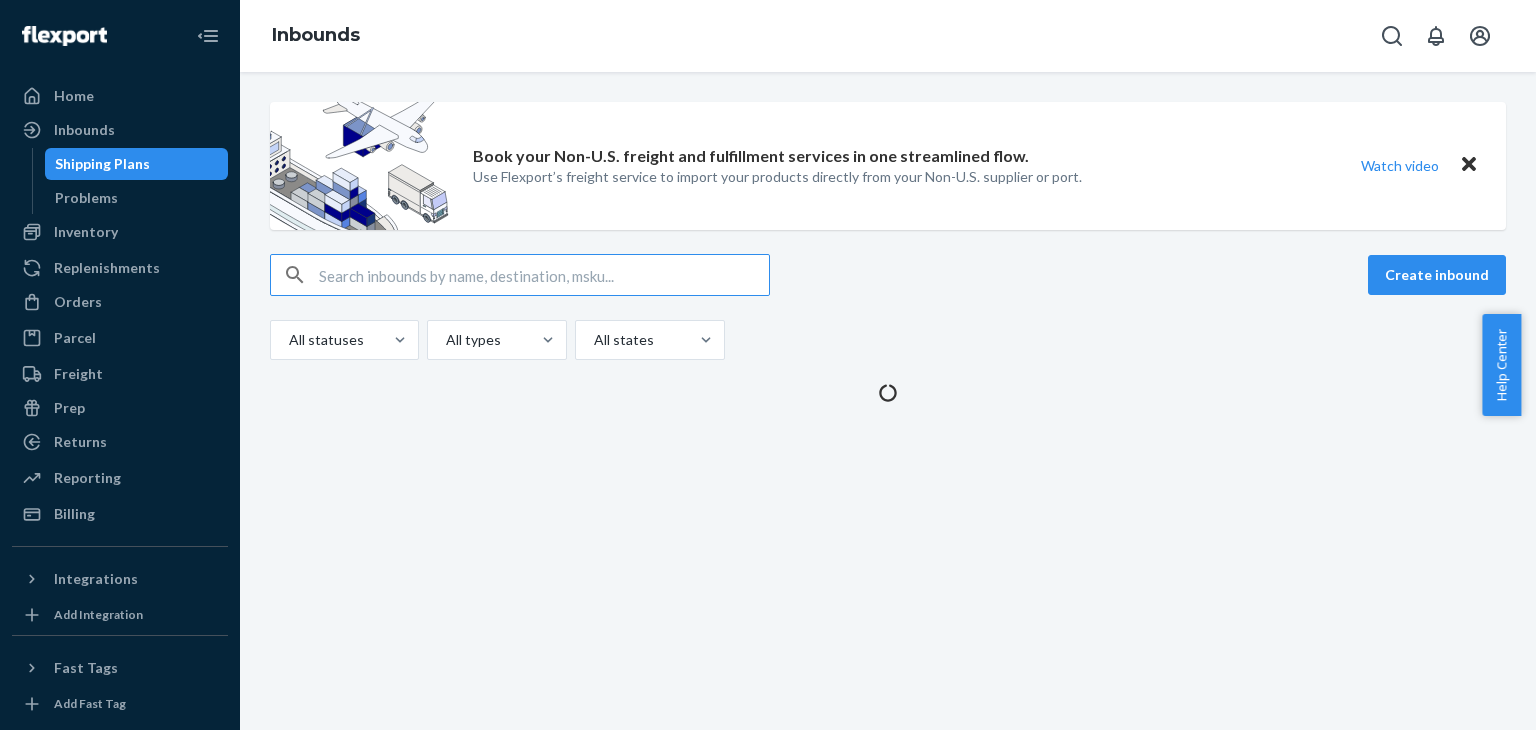 scroll, scrollTop: 0, scrollLeft: 0, axis: both 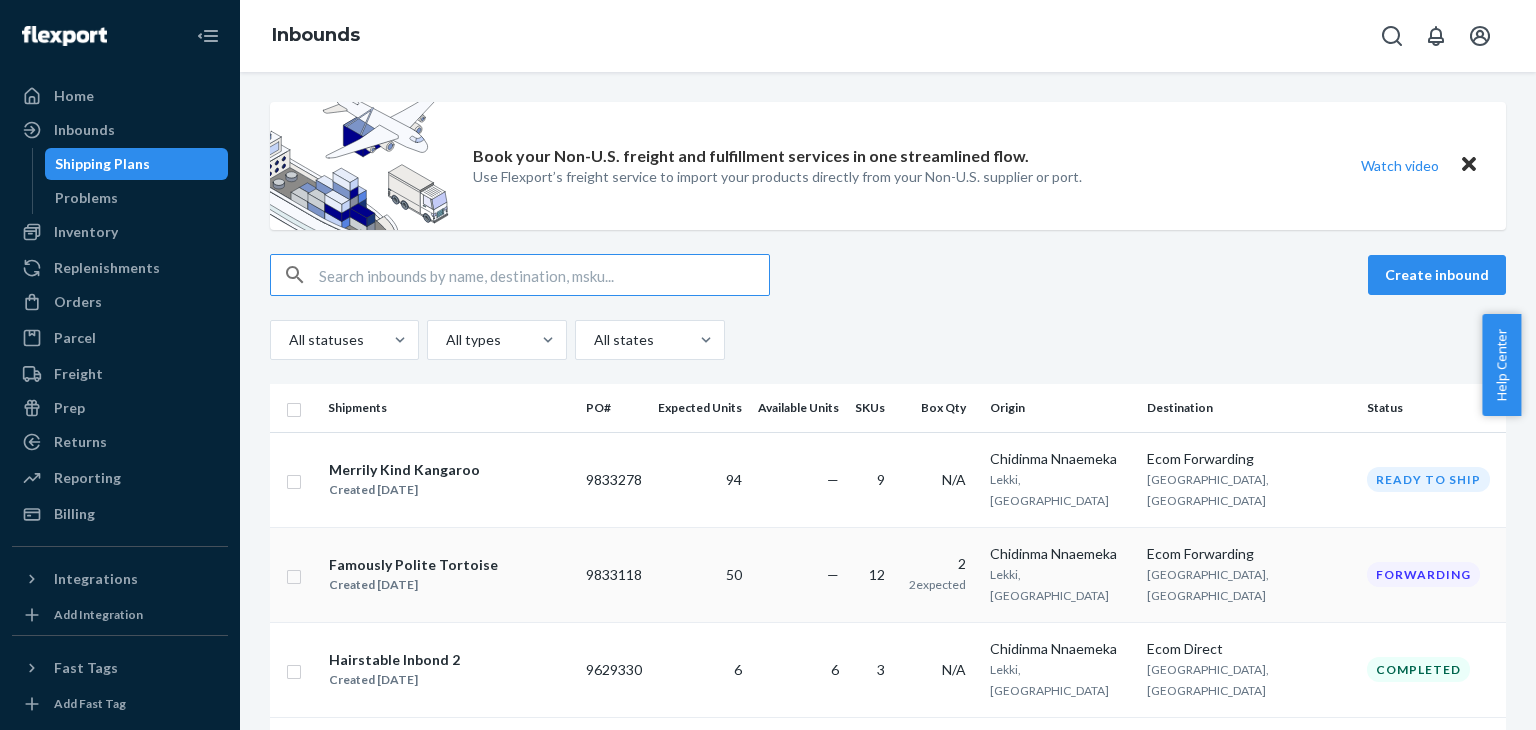 click on "Famously Polite Tortoise Created [DATE]" at bounding box center [449, 575] 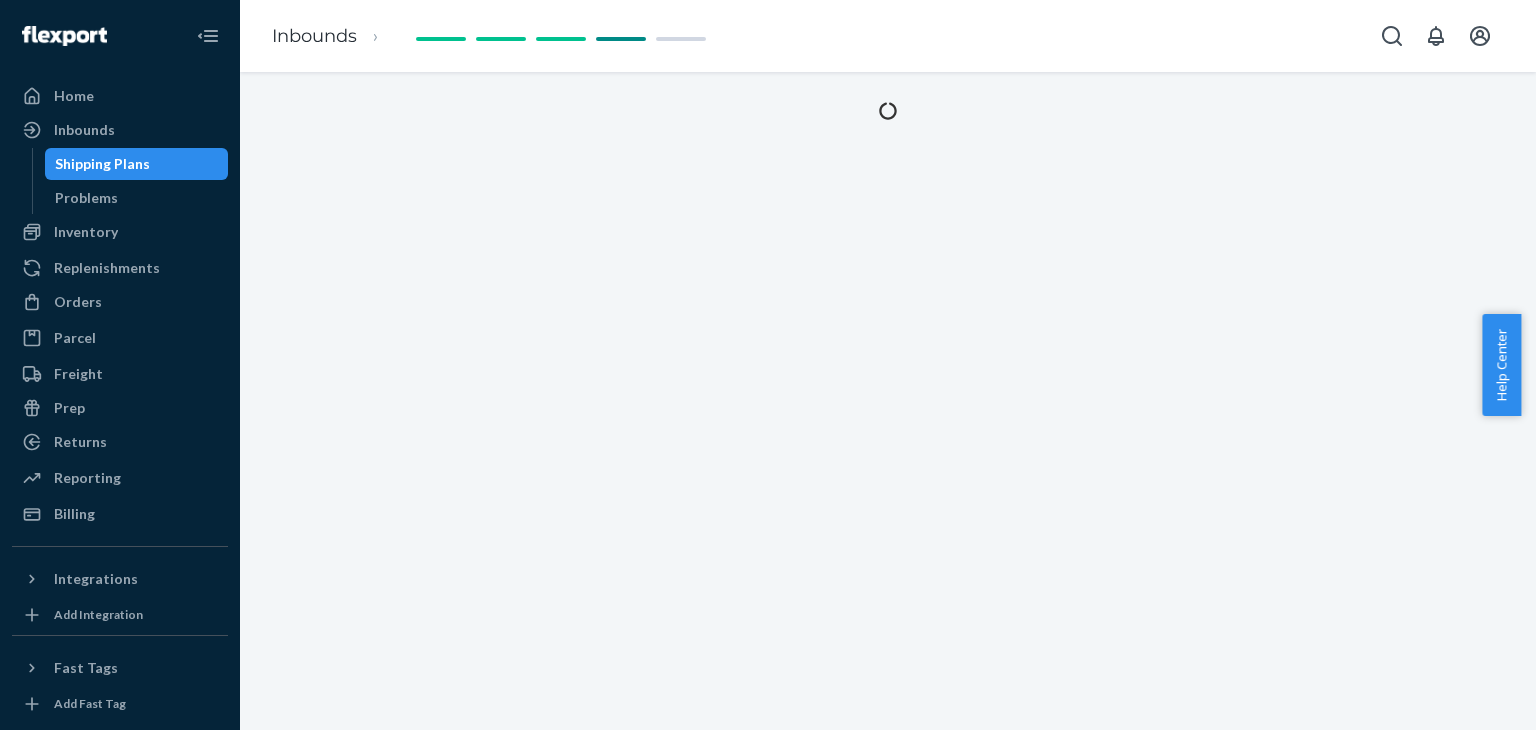 click at bounding box center (888, 401) 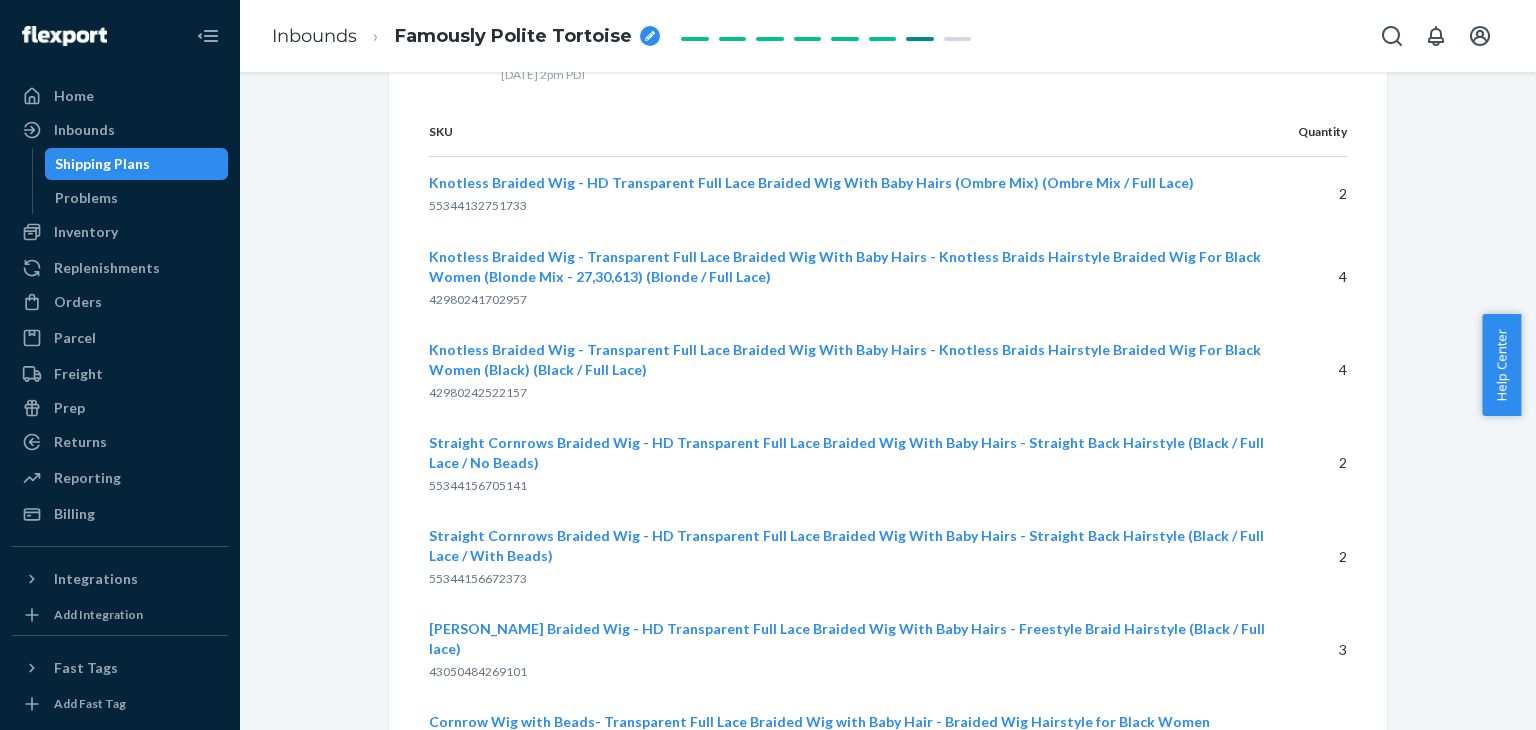 scroll, scrollTop: 2318, scrollLeft: 0, axis: vertical 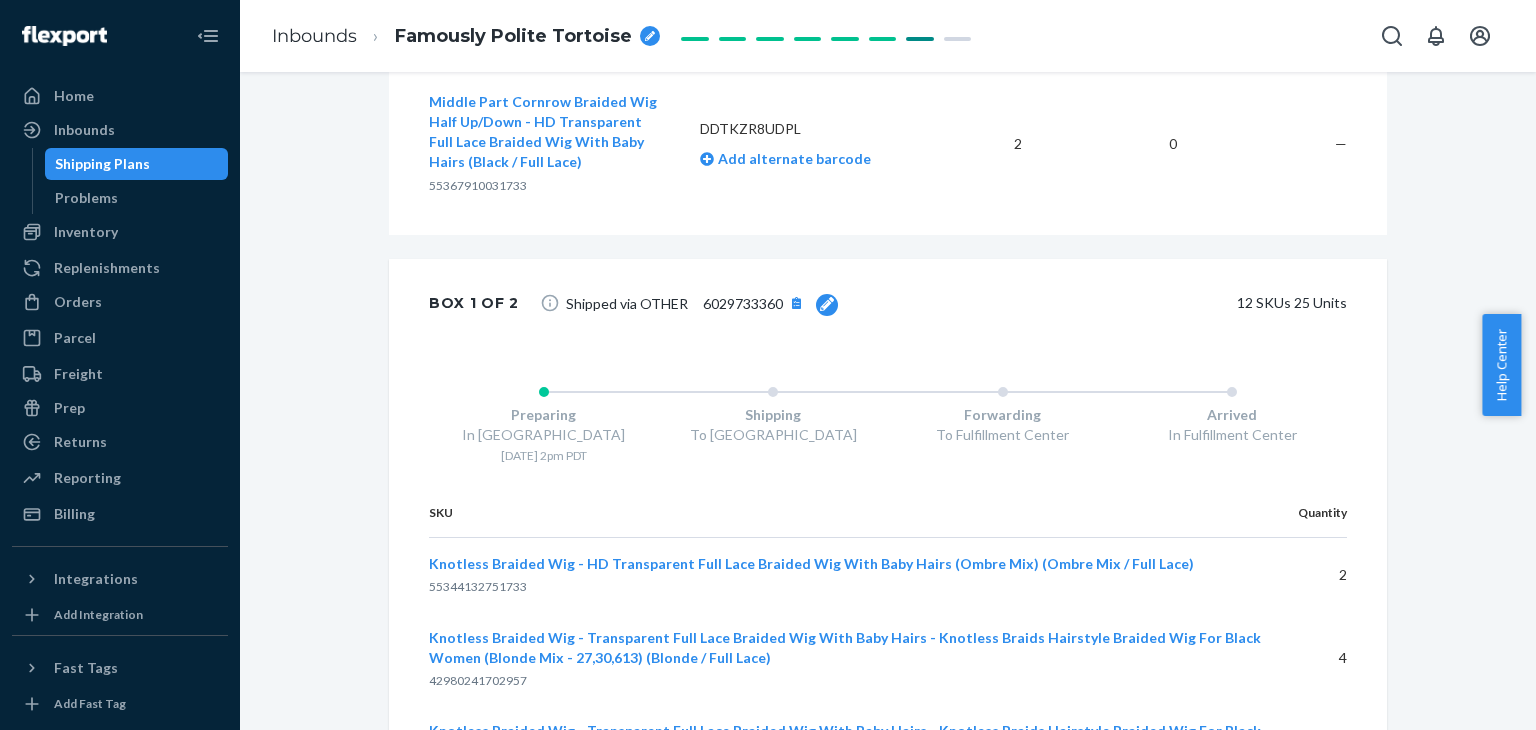 click 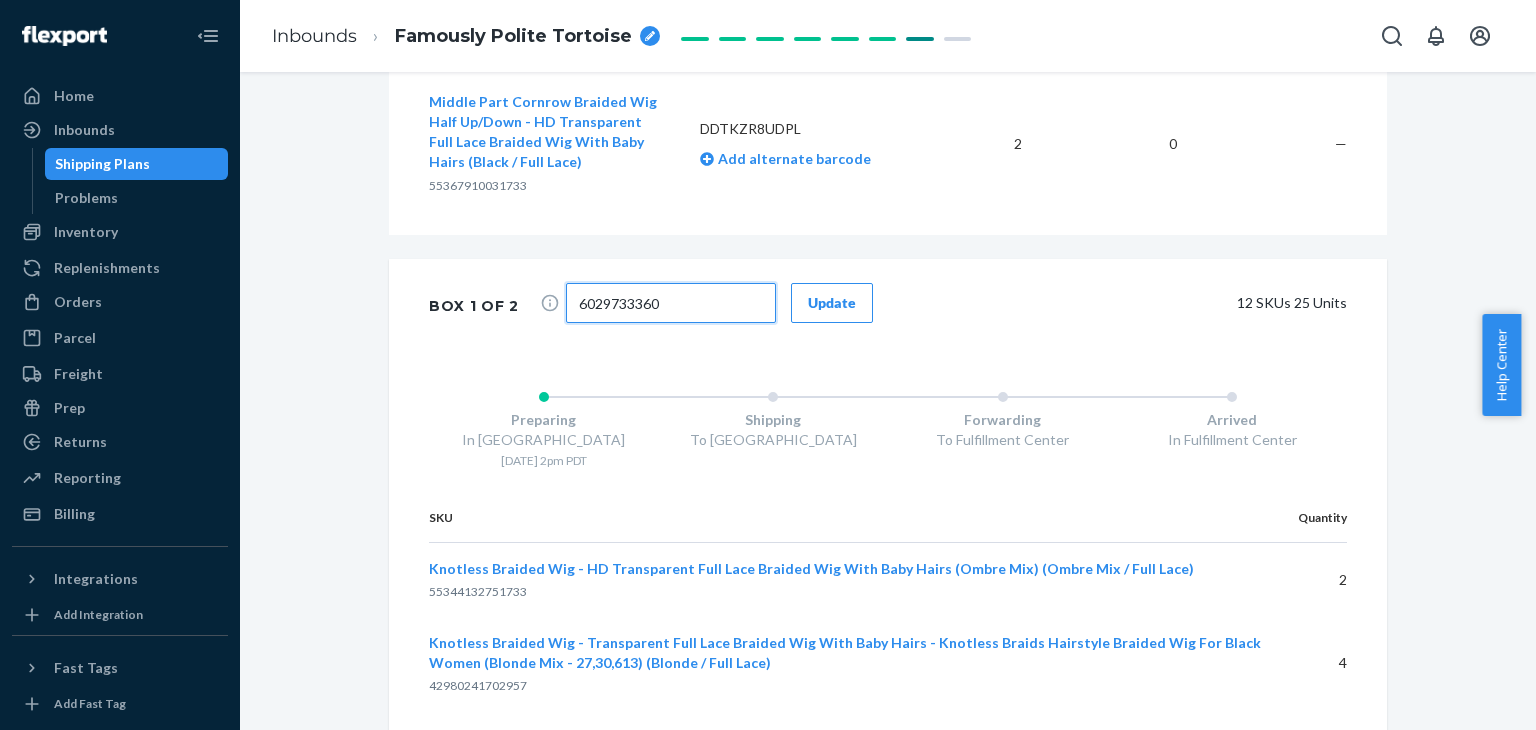 click on "6029733360 Update 12   SKUs   25   Units" at bounding box center (940, 305) 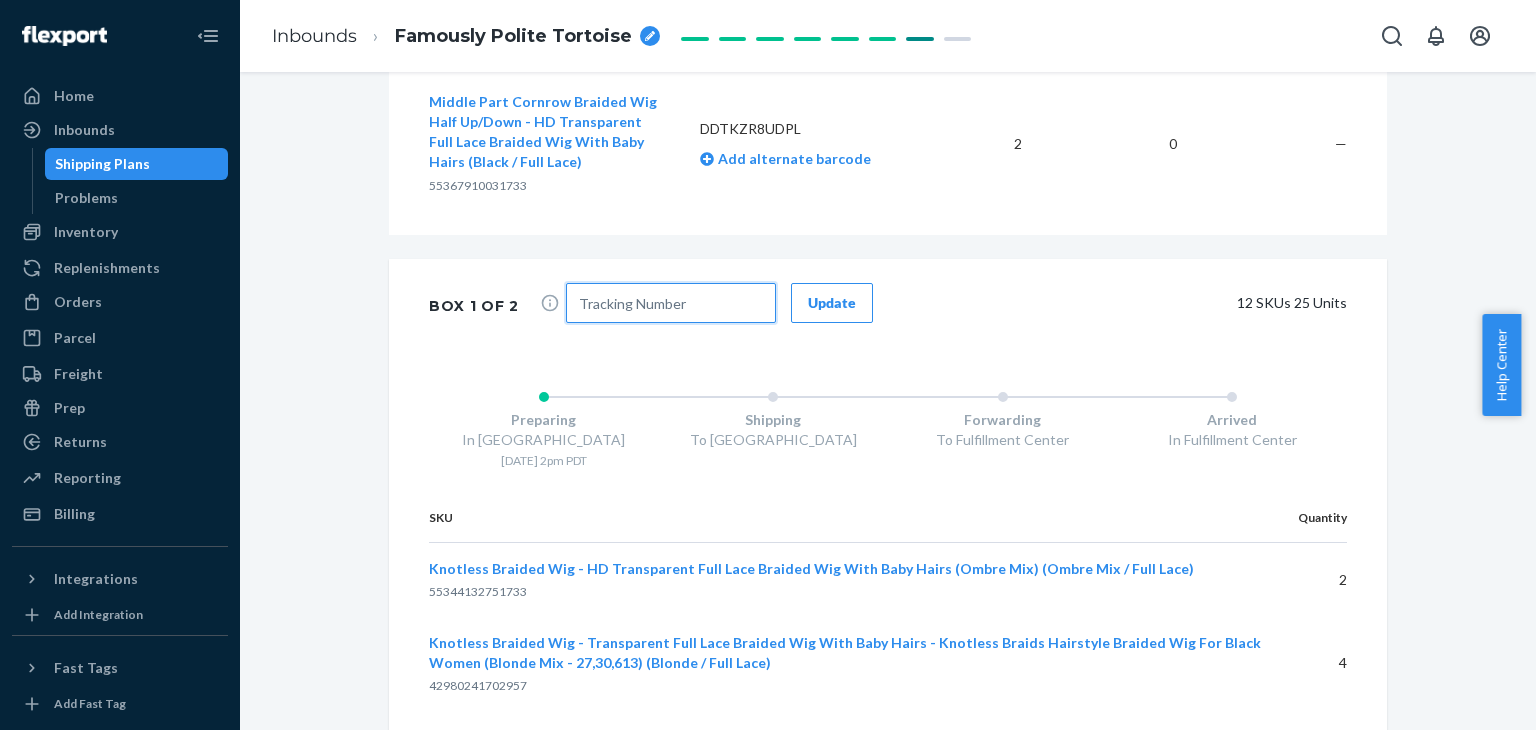type 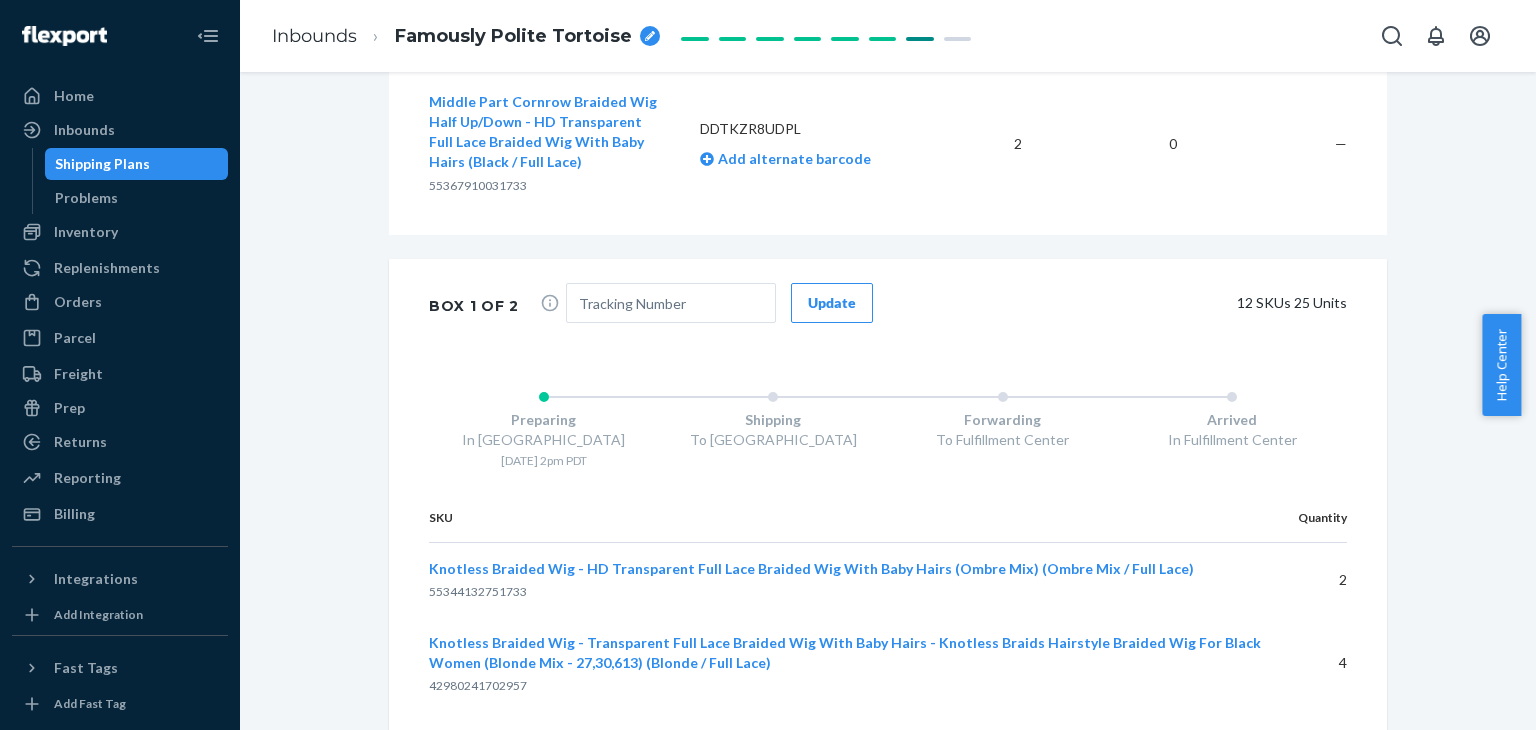 click on "Update" at bounding box center [719, 305] 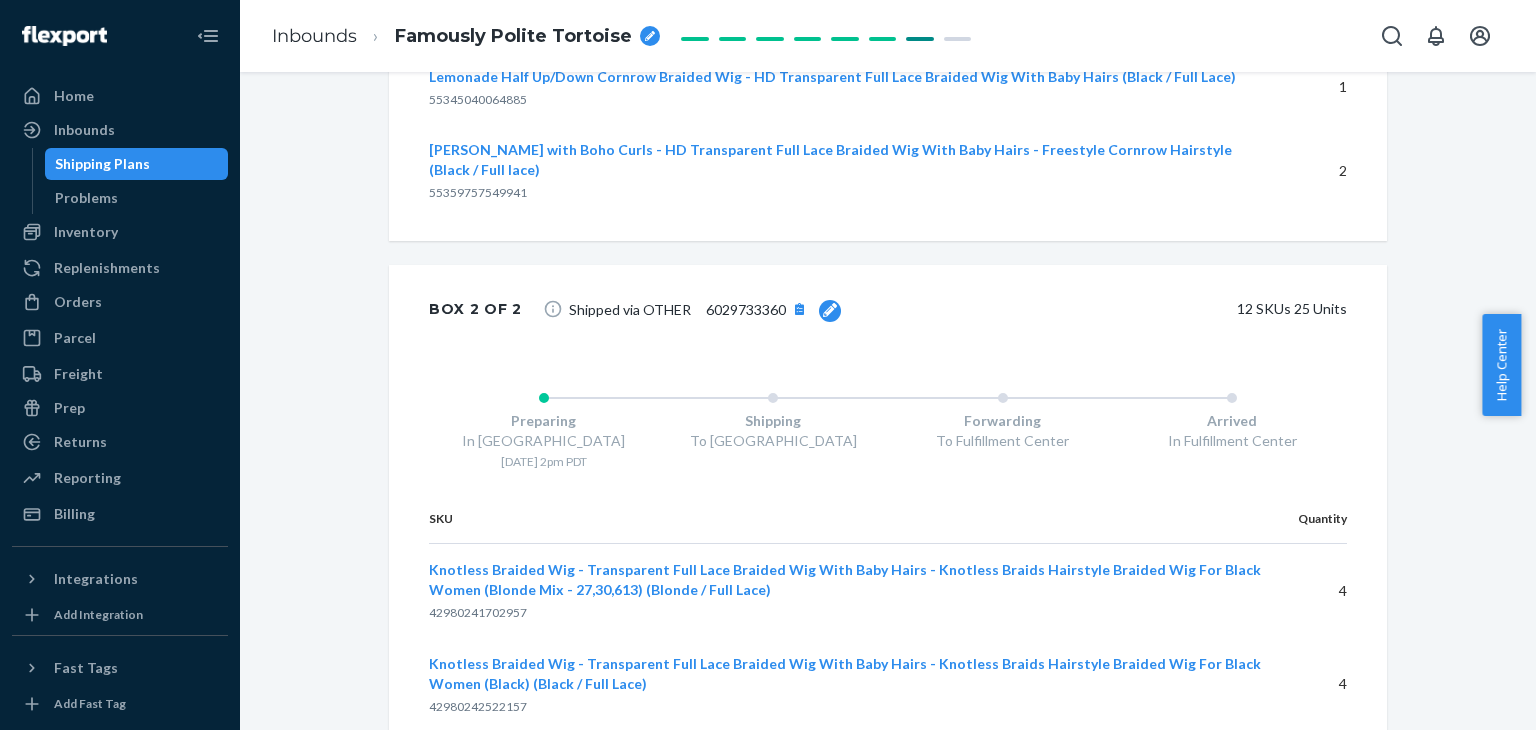 scroll, scrollTop: 3703, scrollLeft: 0, axis: vertical 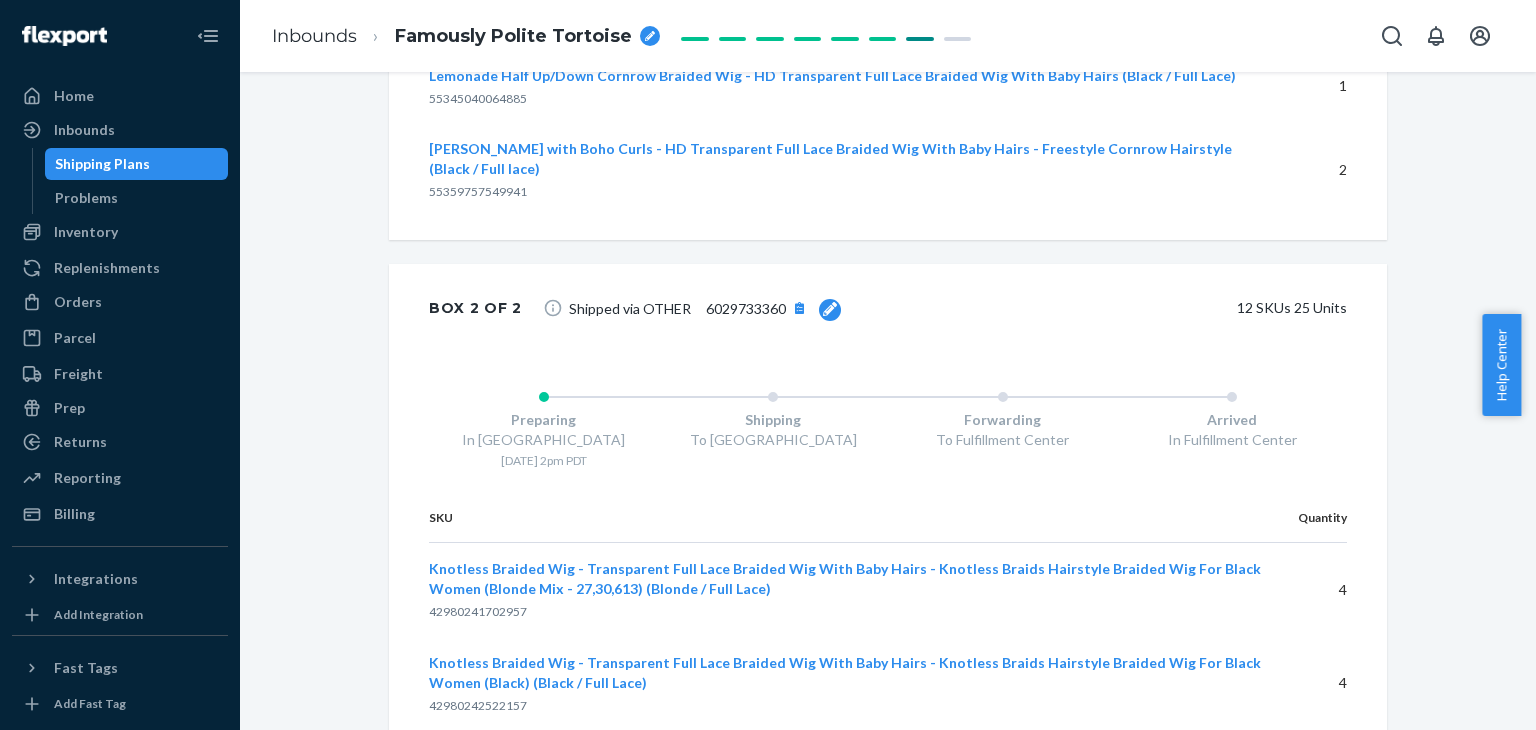 click at bounding box center (830, 310) 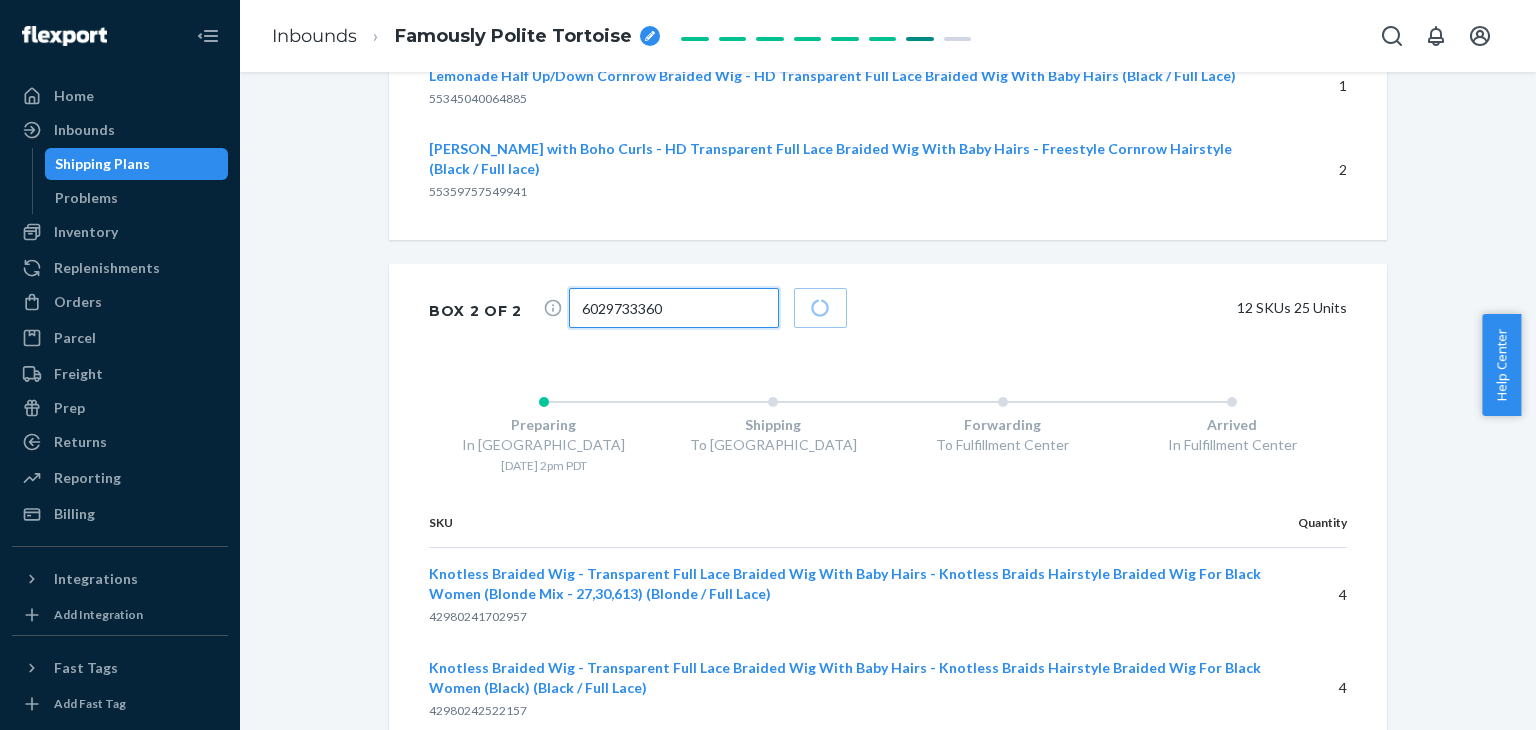 click on "6029733360" at bounding box center [674, 308] 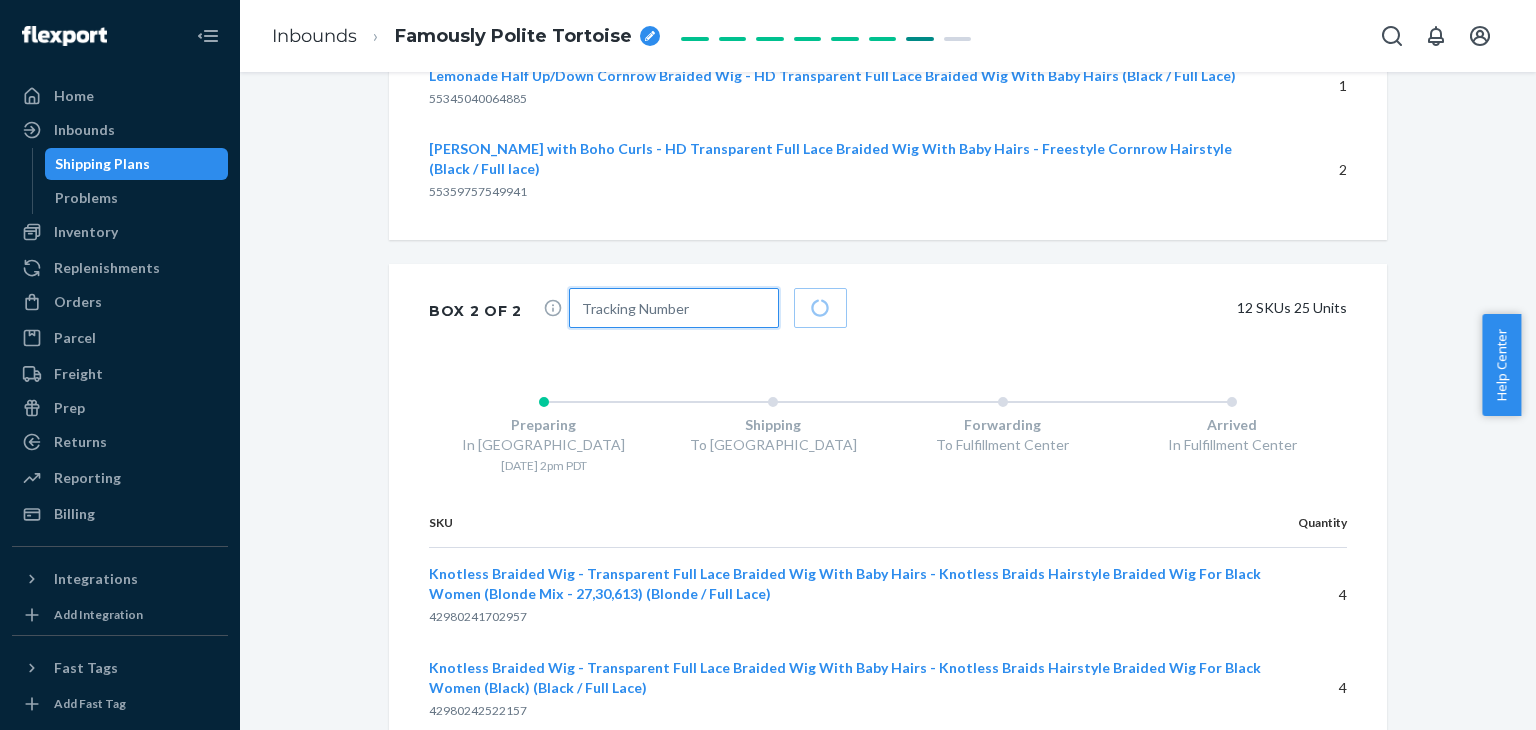 type 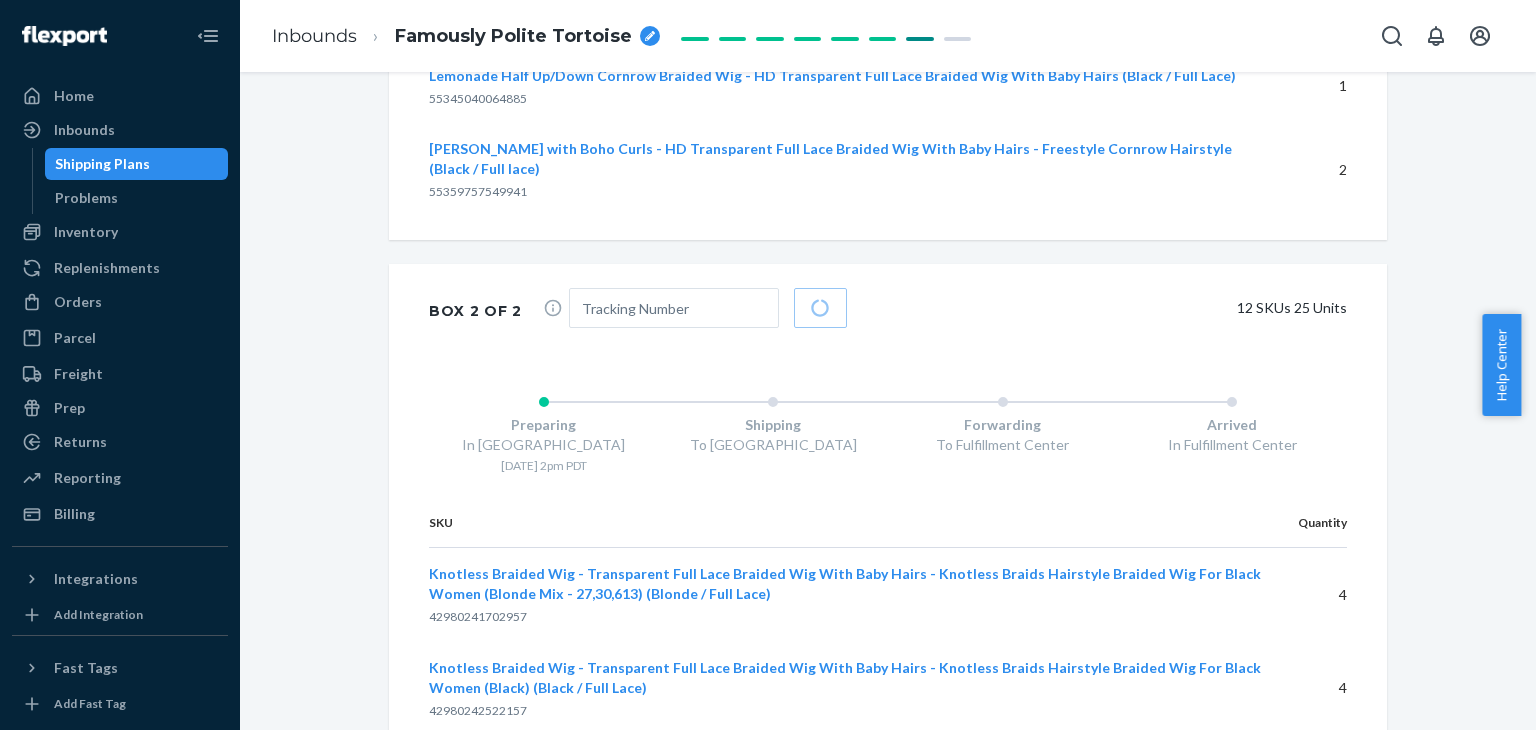 click on "Box 2 of 2 12   SKUs   25   Units" at bounding box center [888, 310] 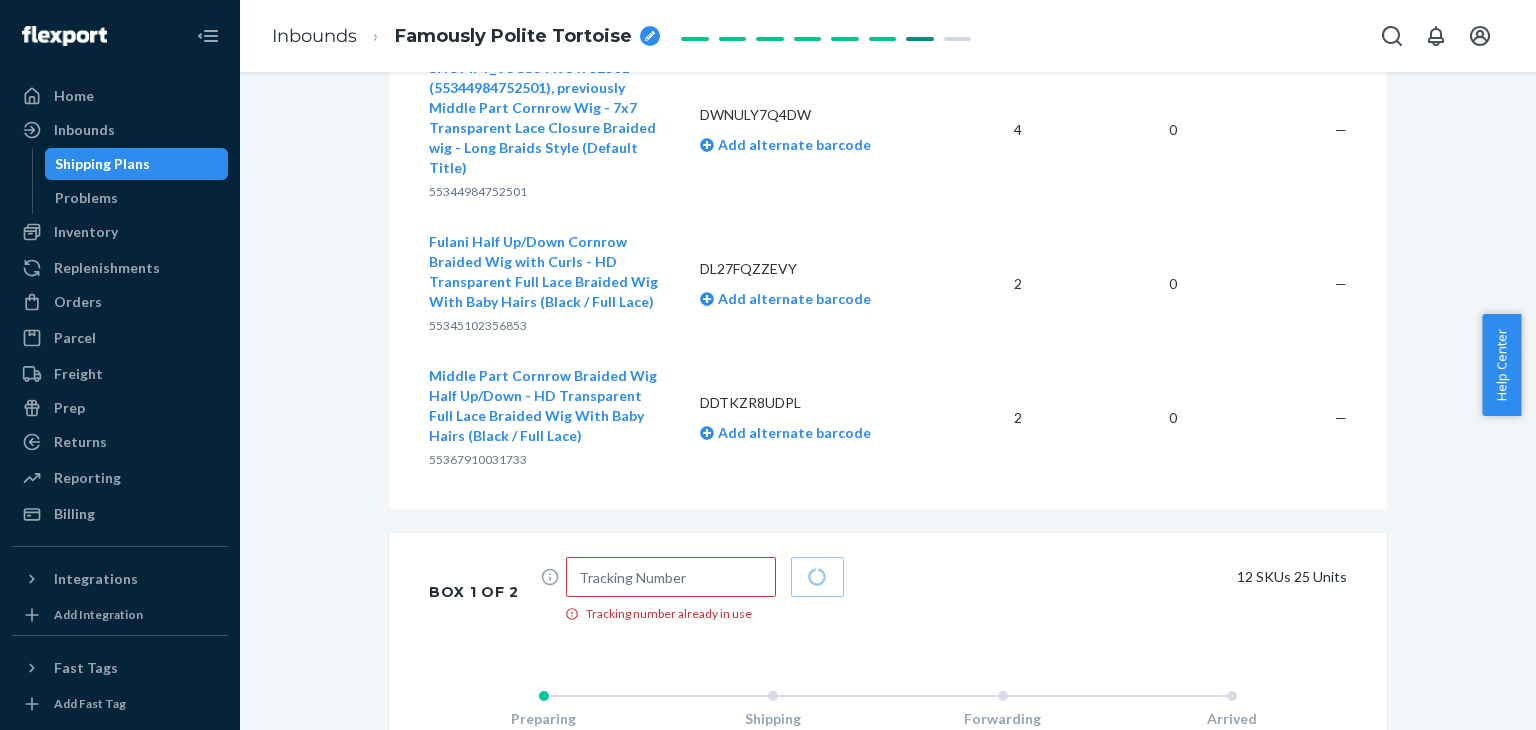 scroll, scrollTop: 2199, scrollLeft: 0, axis: vertical 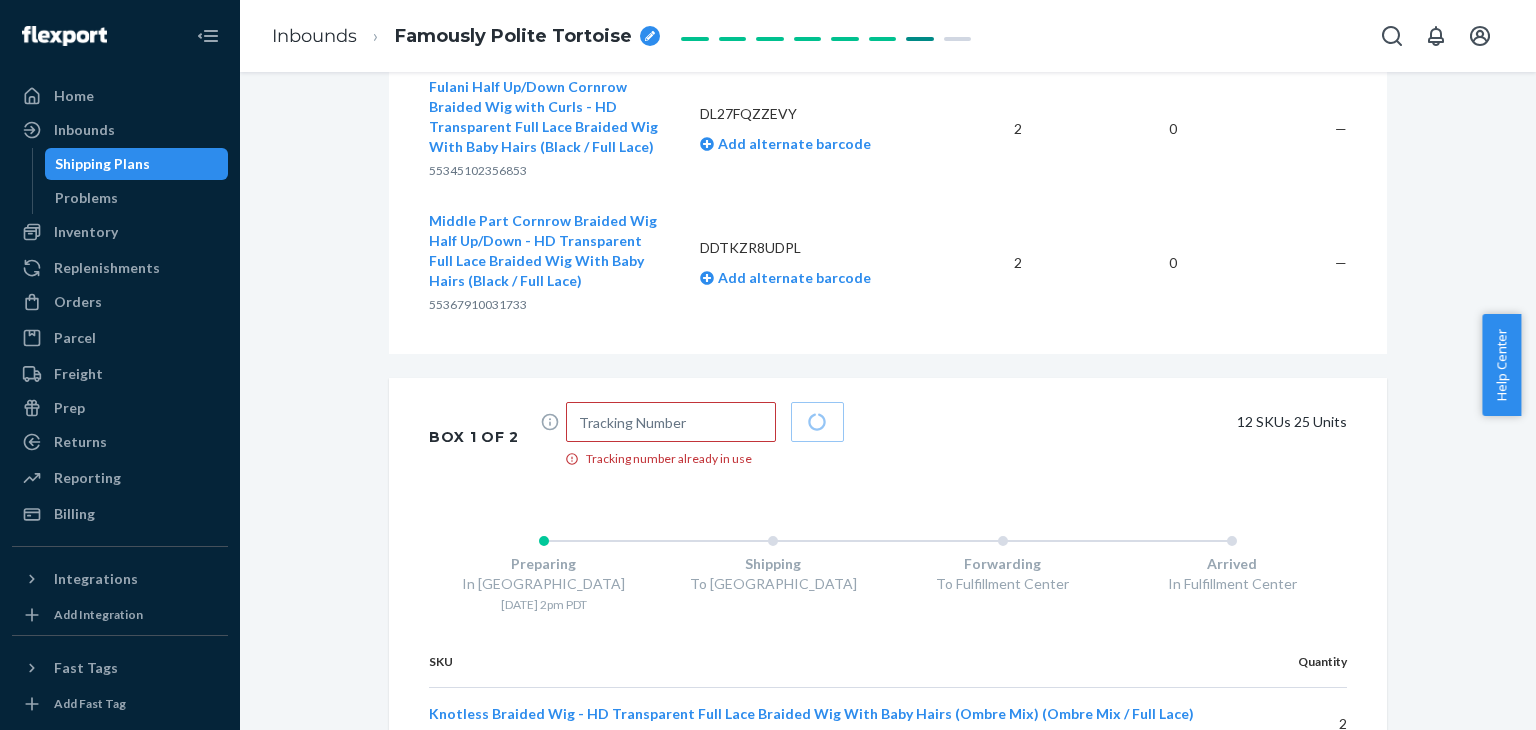 click on "12   SKUs   25   Units" at bounding box center [1110, 422] 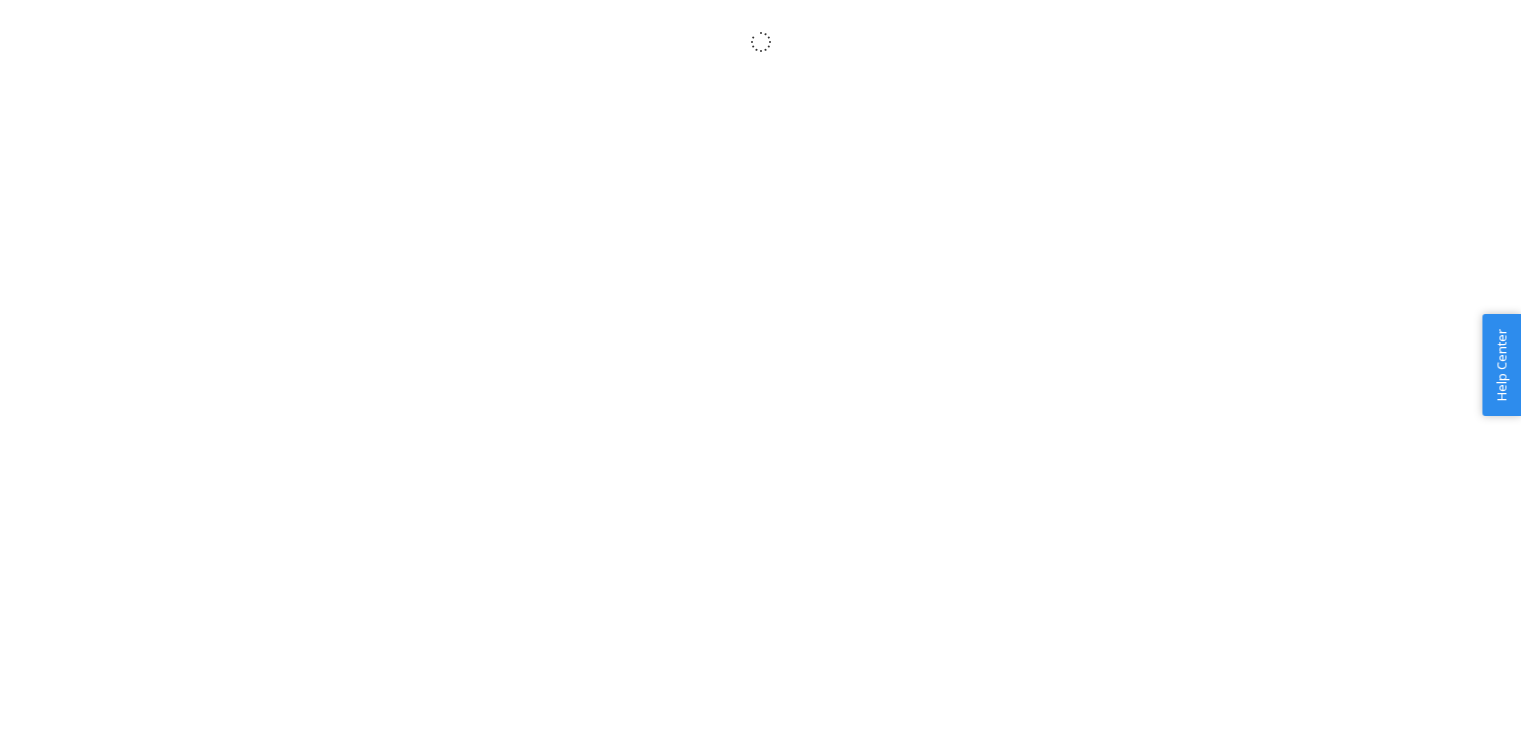scroll, scrollTop: 0, scrollLeft: 0, axis: both 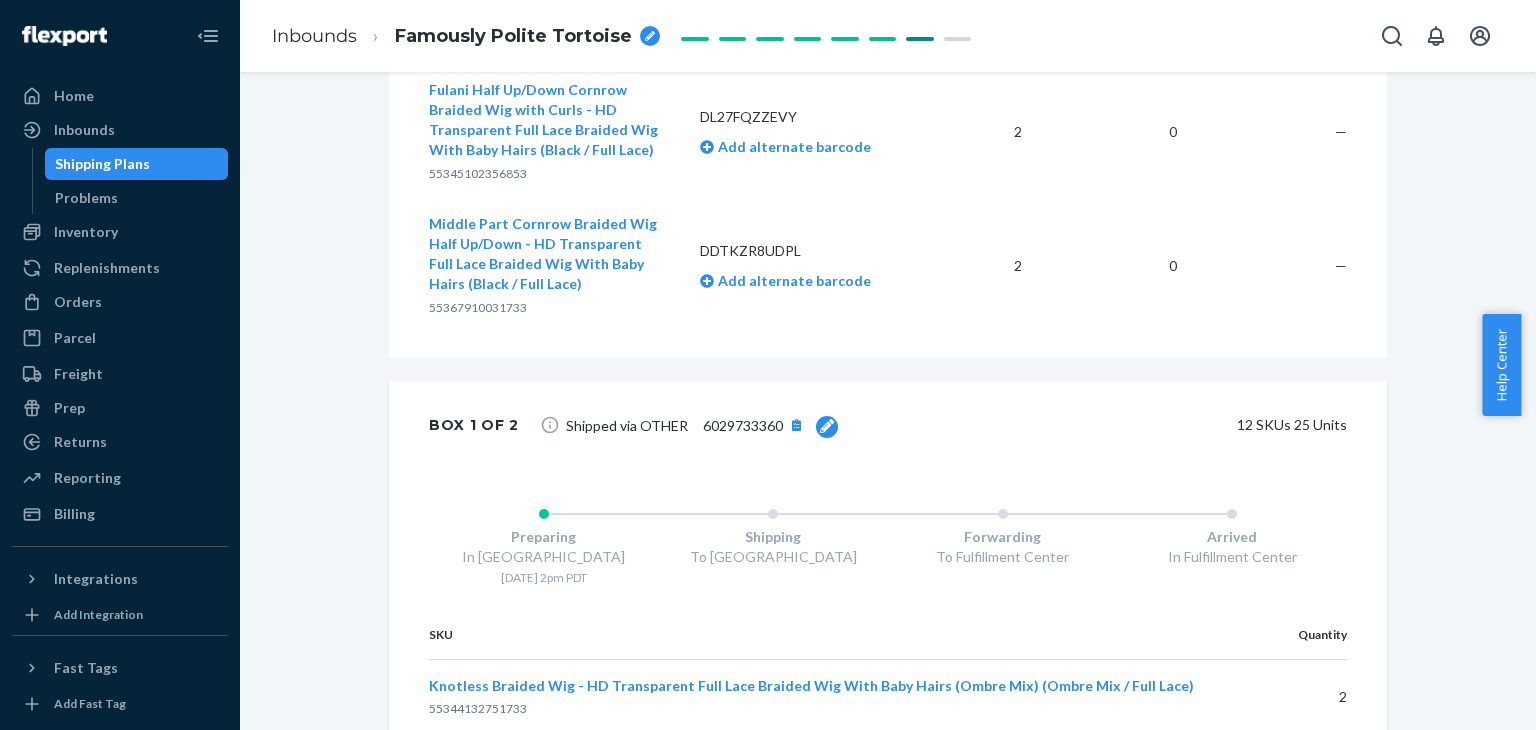 click 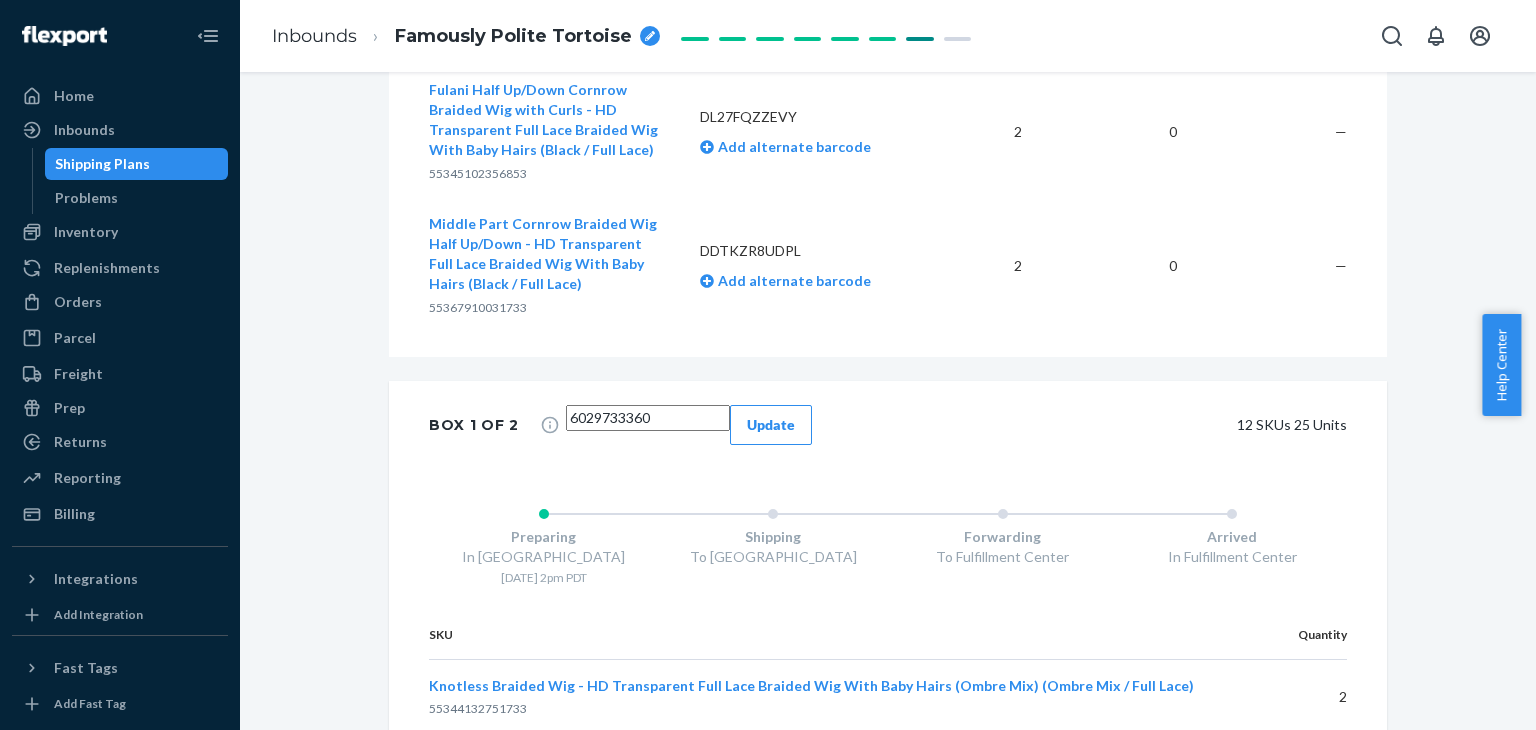 drag, startPoint x: 707, startPoint y: 409, endPoint x: 453, endPoint y: 398, distance: 254.23808 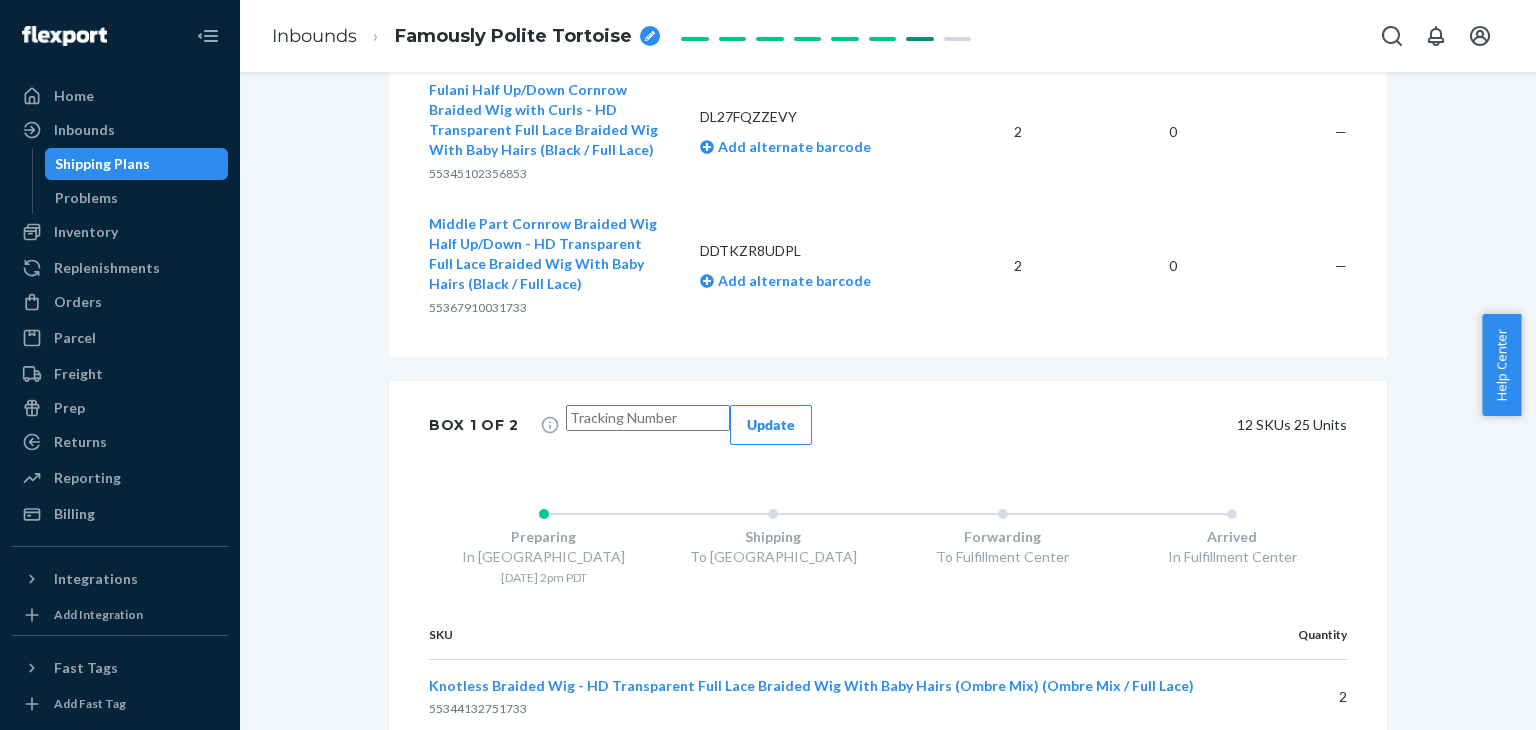 type 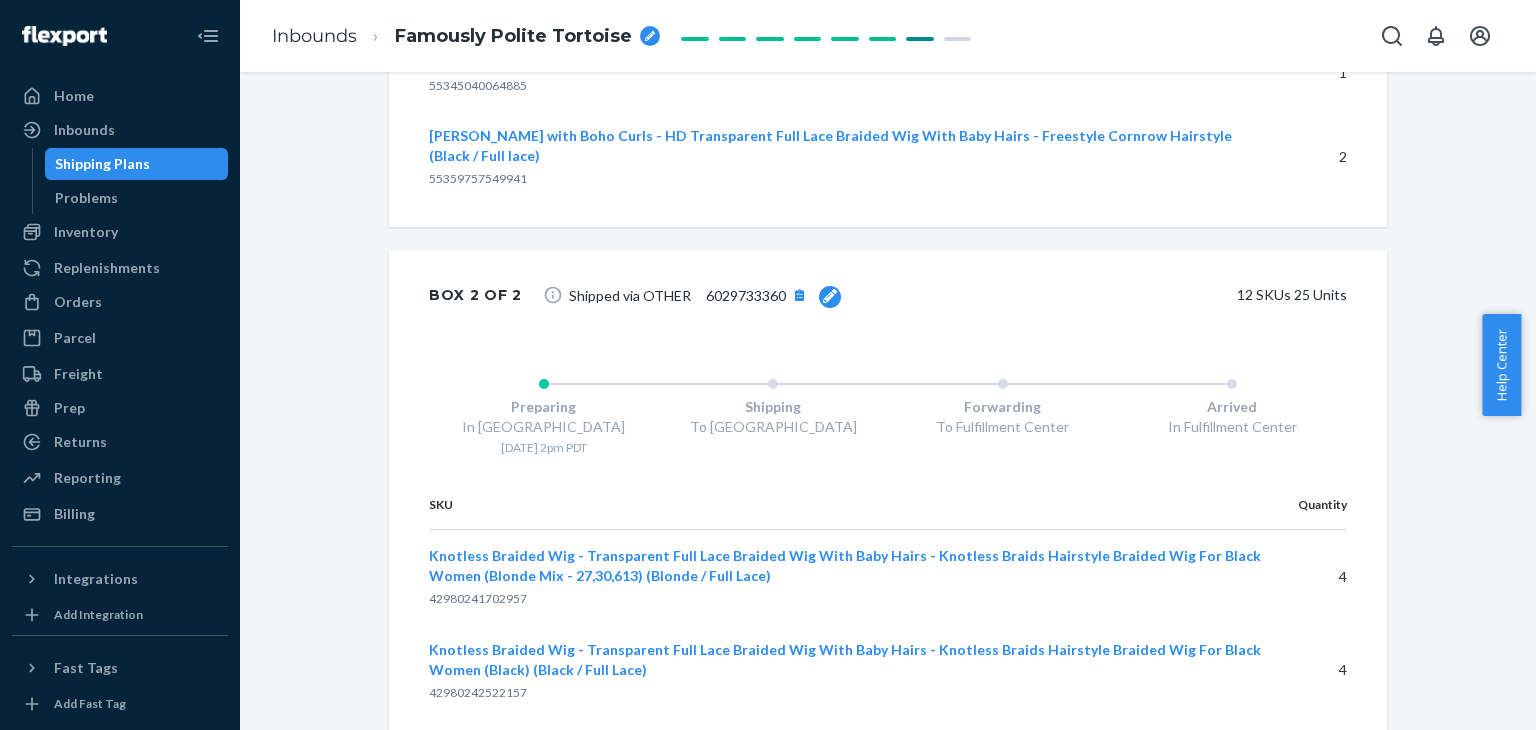 scroll, scrollTop: 3704, scrollLeft: 0, axis: vertical 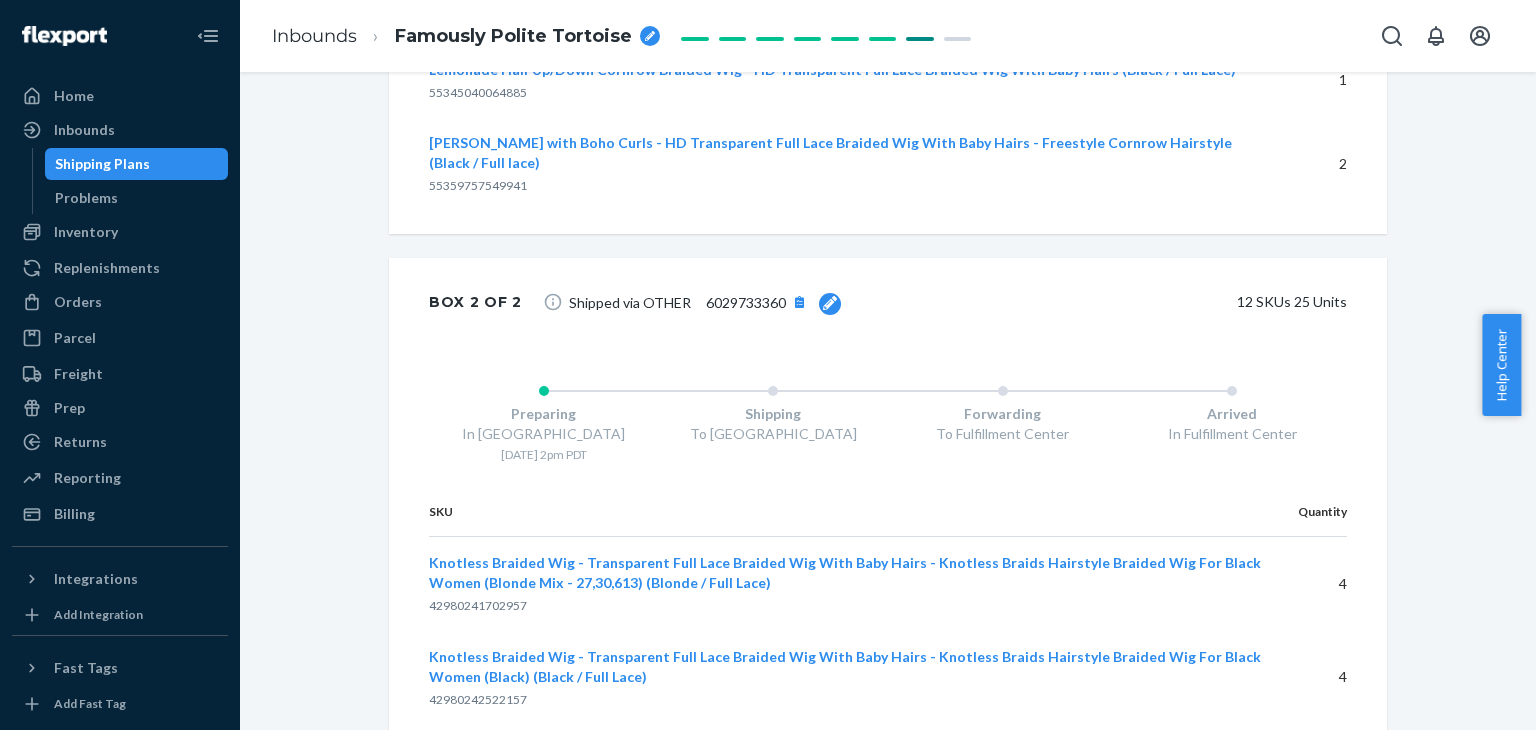 click on "Shipped via OTHER   6029733360" at bounding box center (705, 302) 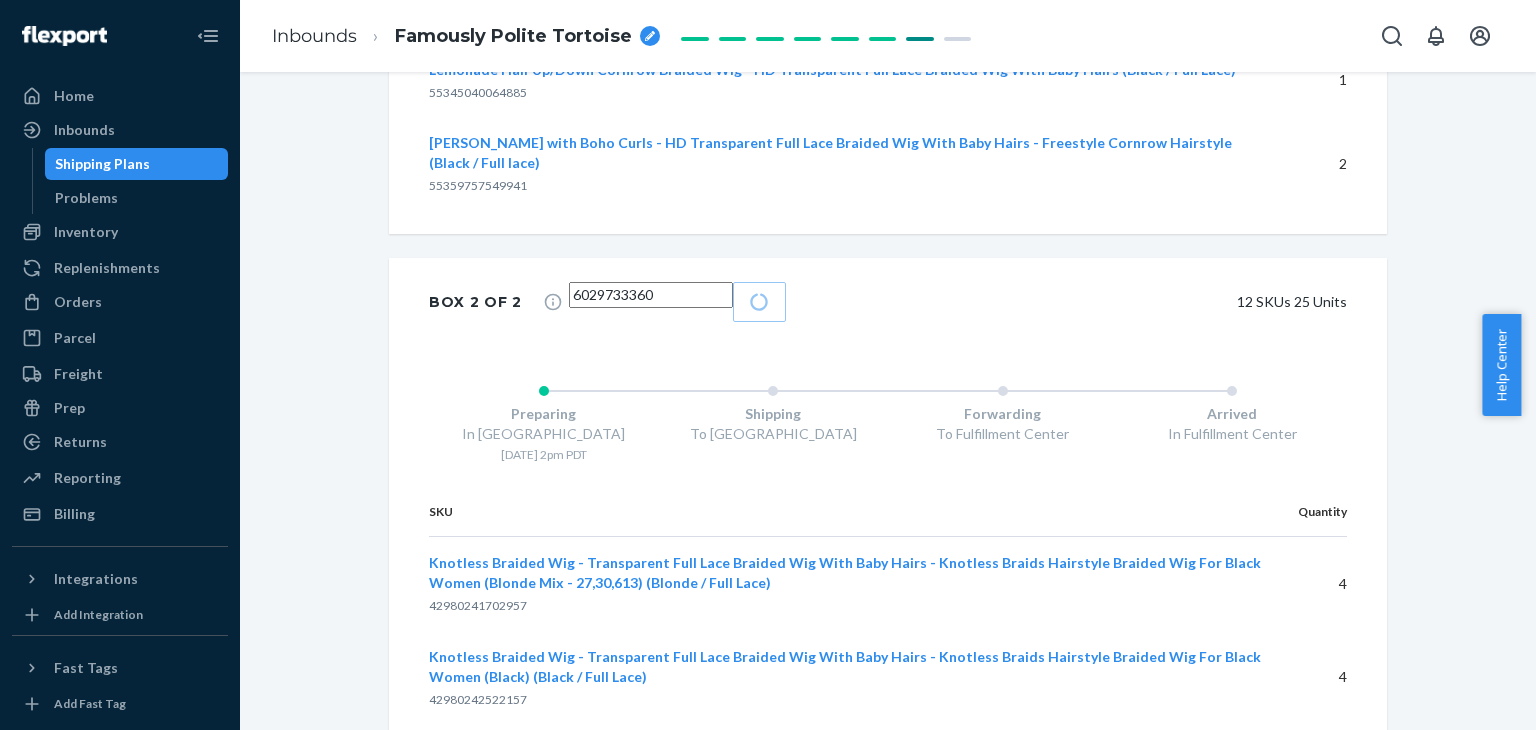 drag, startPoint x: 674, startPoint y: 219, endPoint x: 421, endPoint y: 251, distance: 255.01569 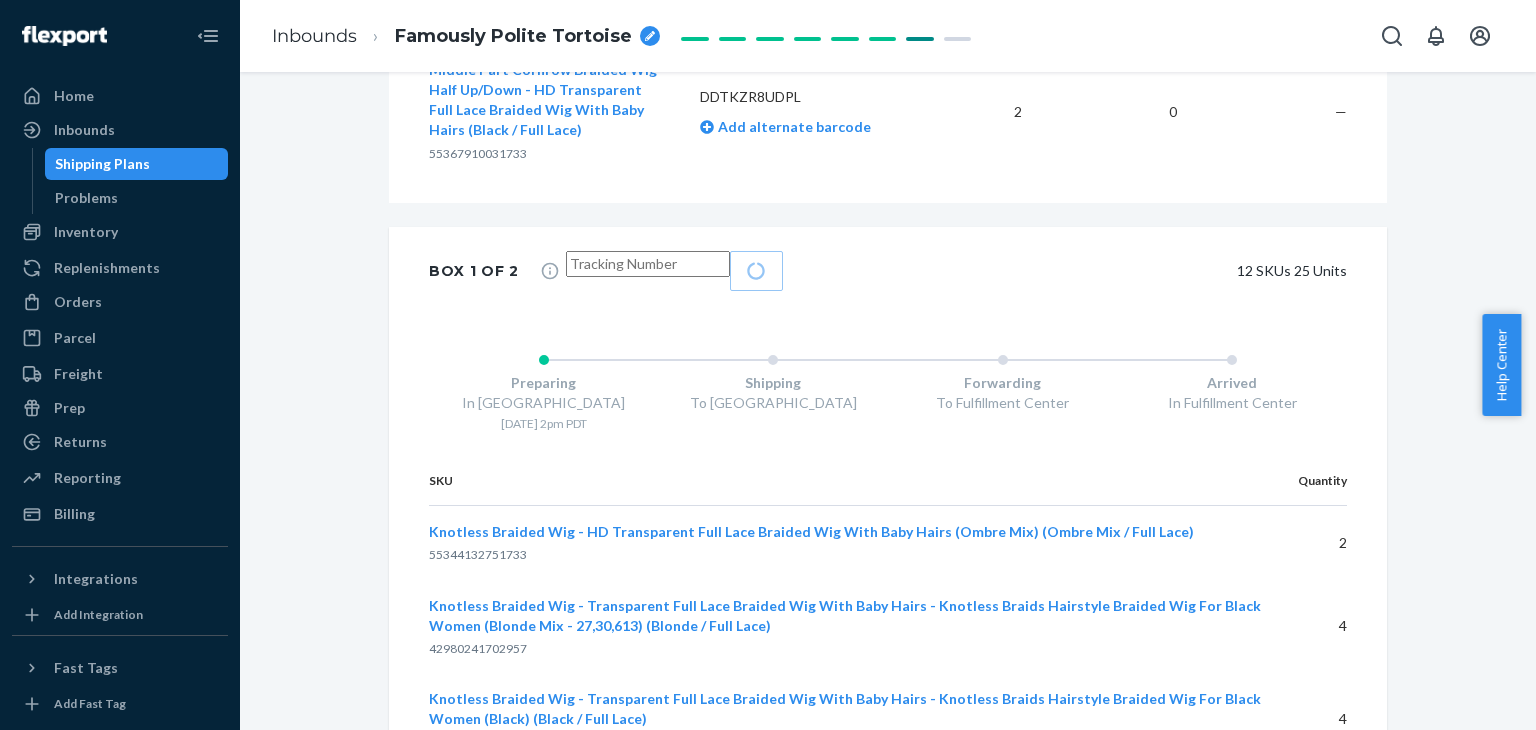 scroll, scrollTop: 2387, scrollLeft: 0, axis: vertical 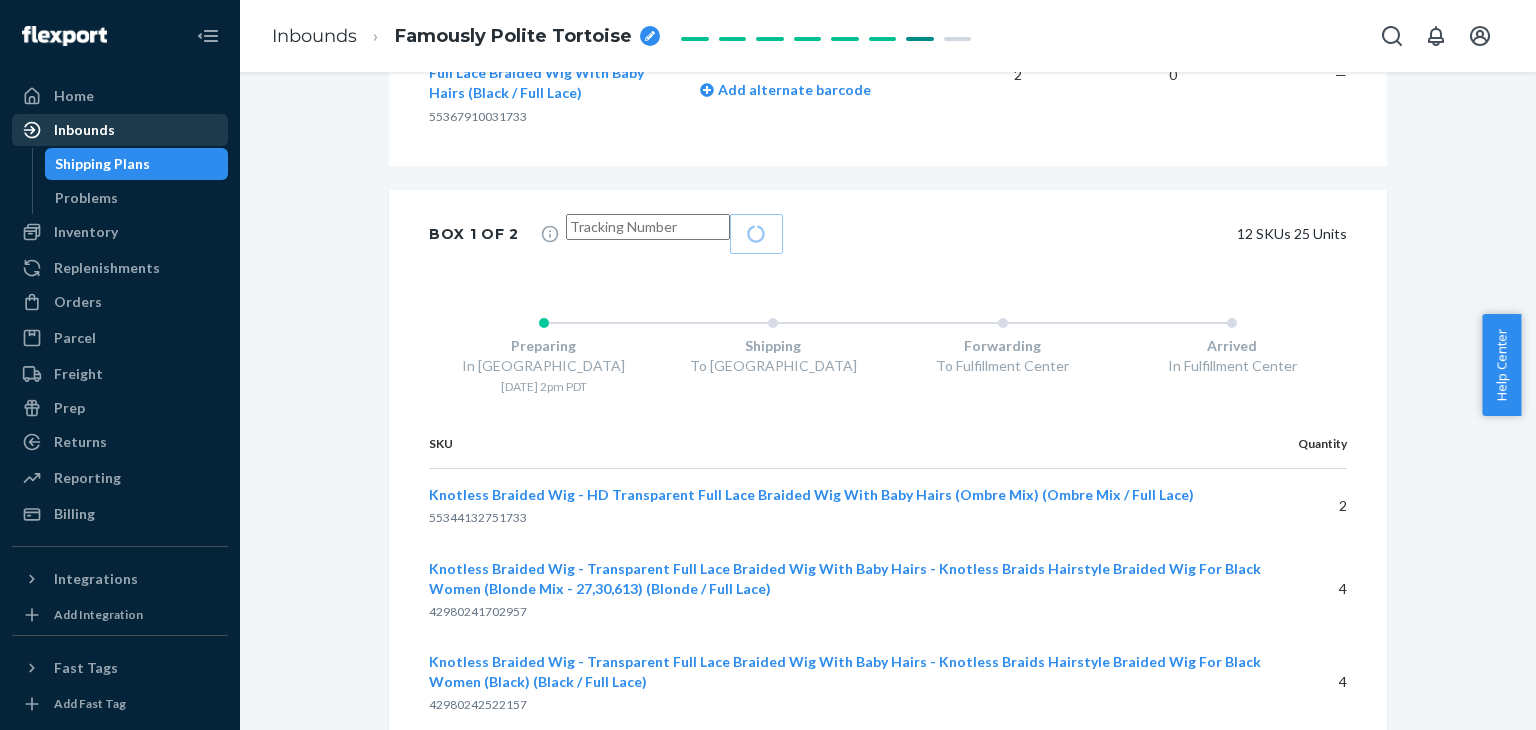 type 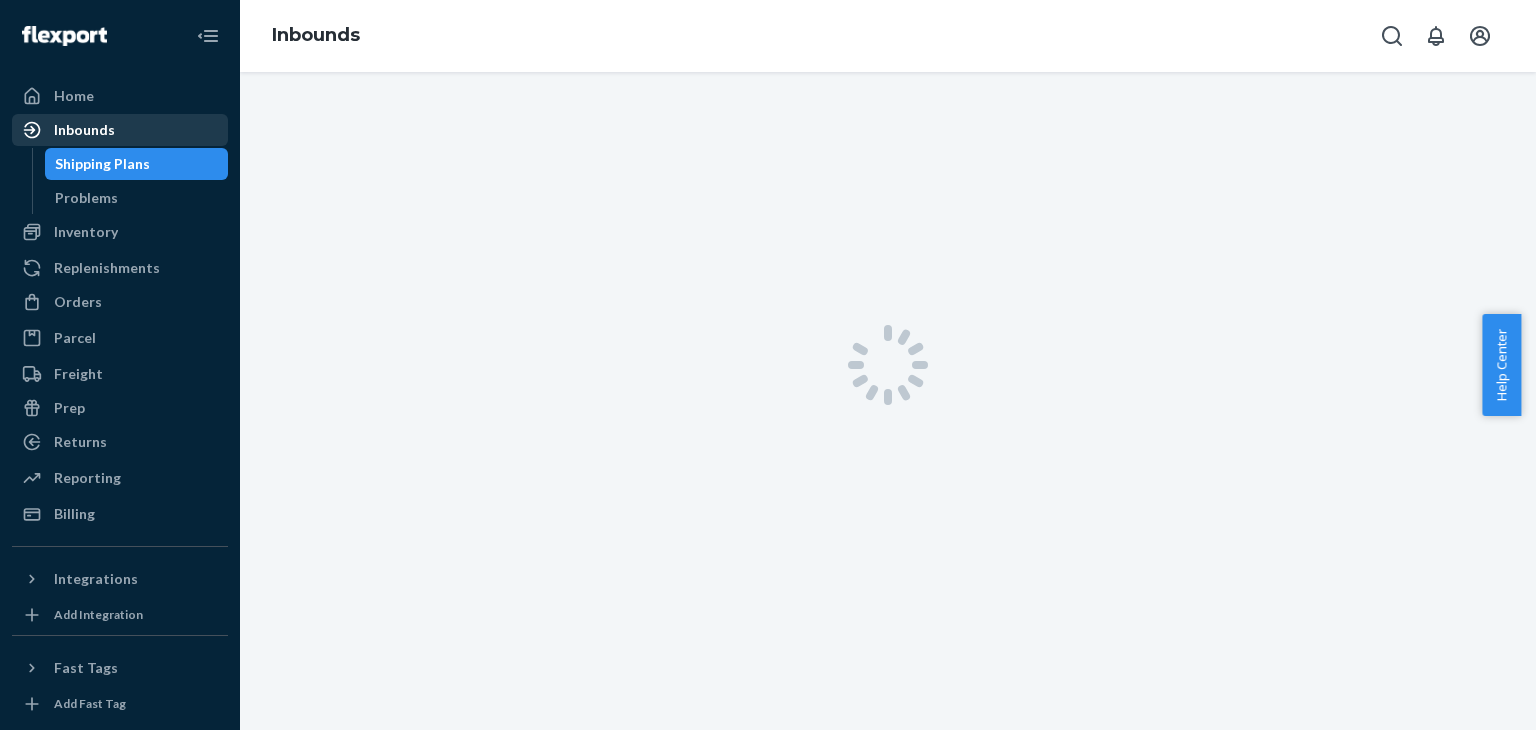 scroll, scrollTop: 0, scrollLeft: 0, axis: both 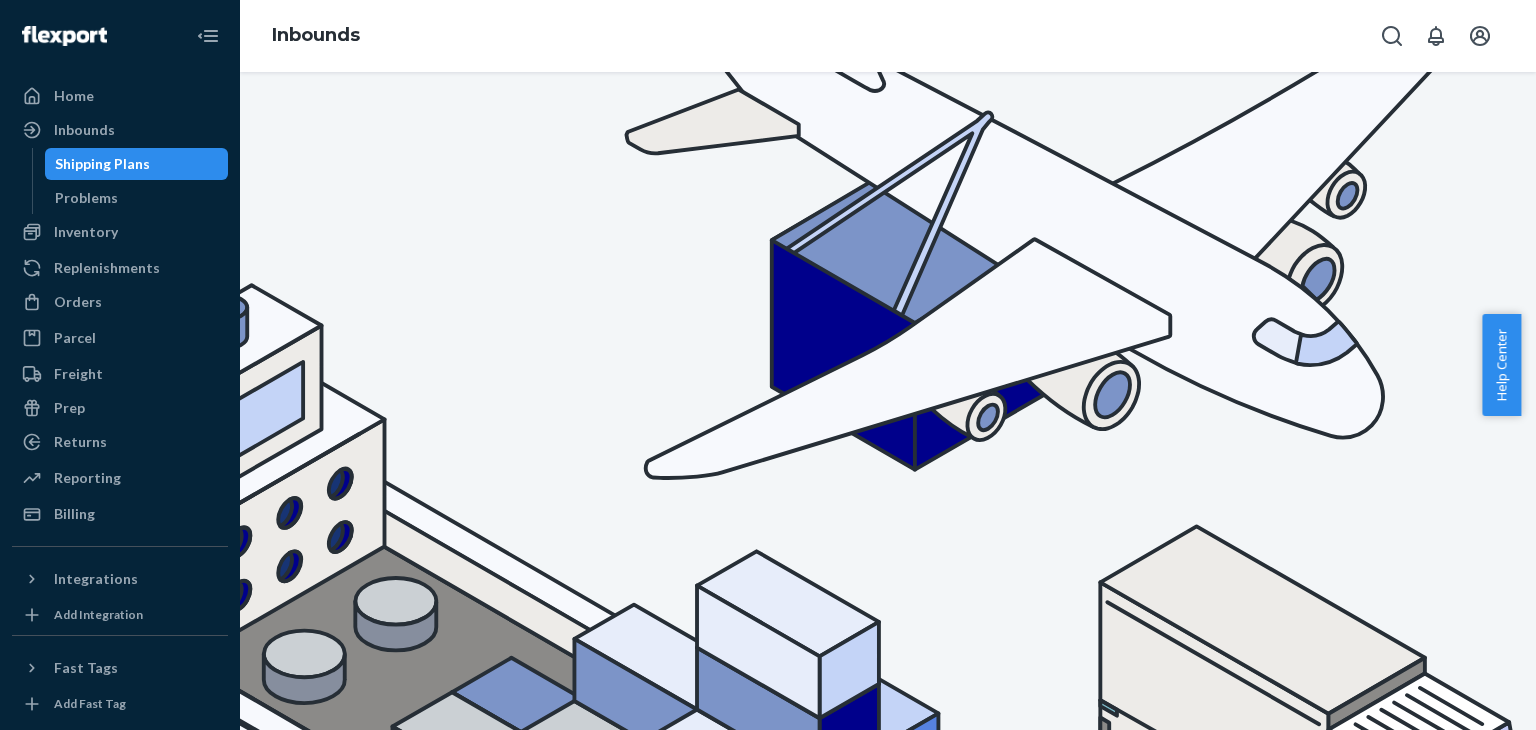 click on "9833278" at bounding box center (579, 1467) 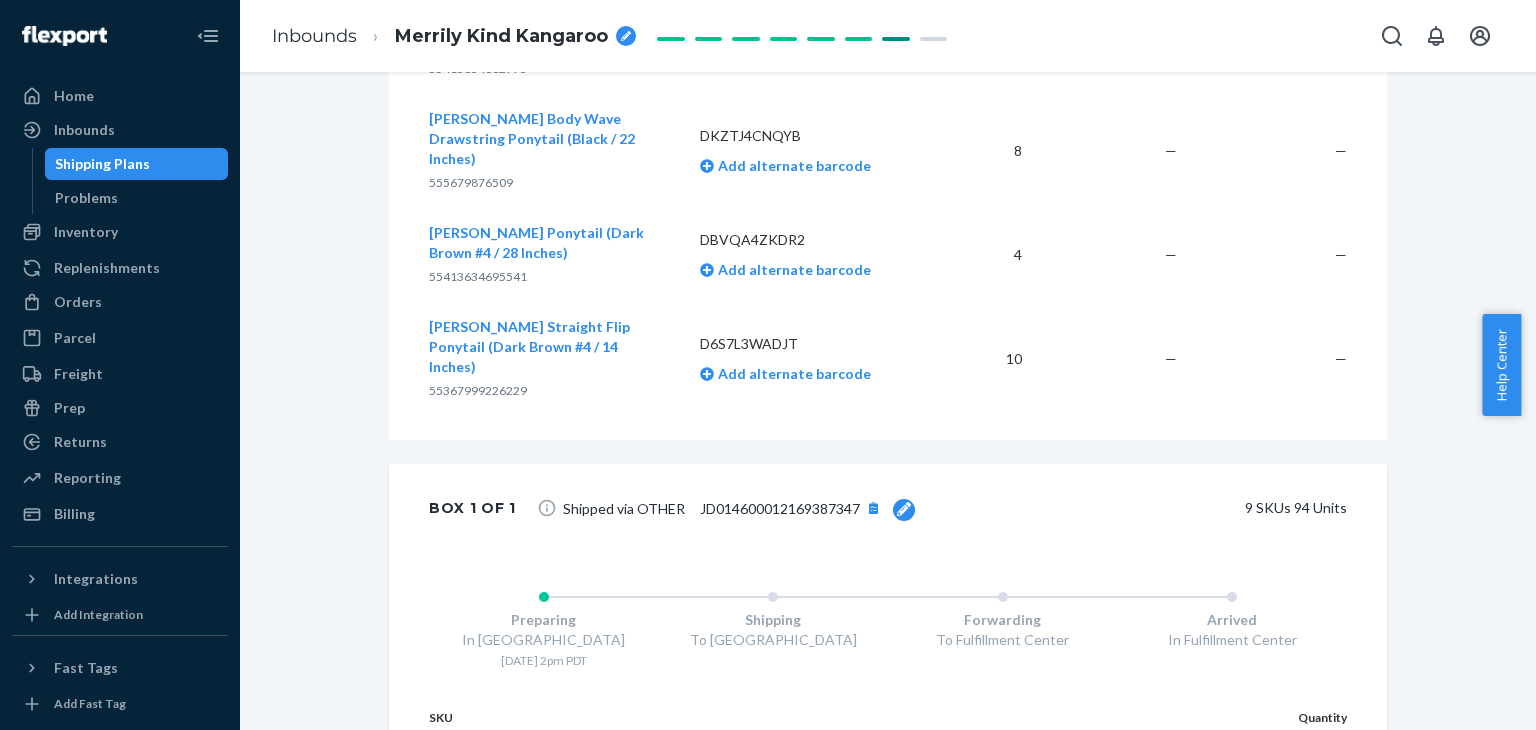 scroll, scrollTop: 1364, scrollLeft: 0, axis: vertical 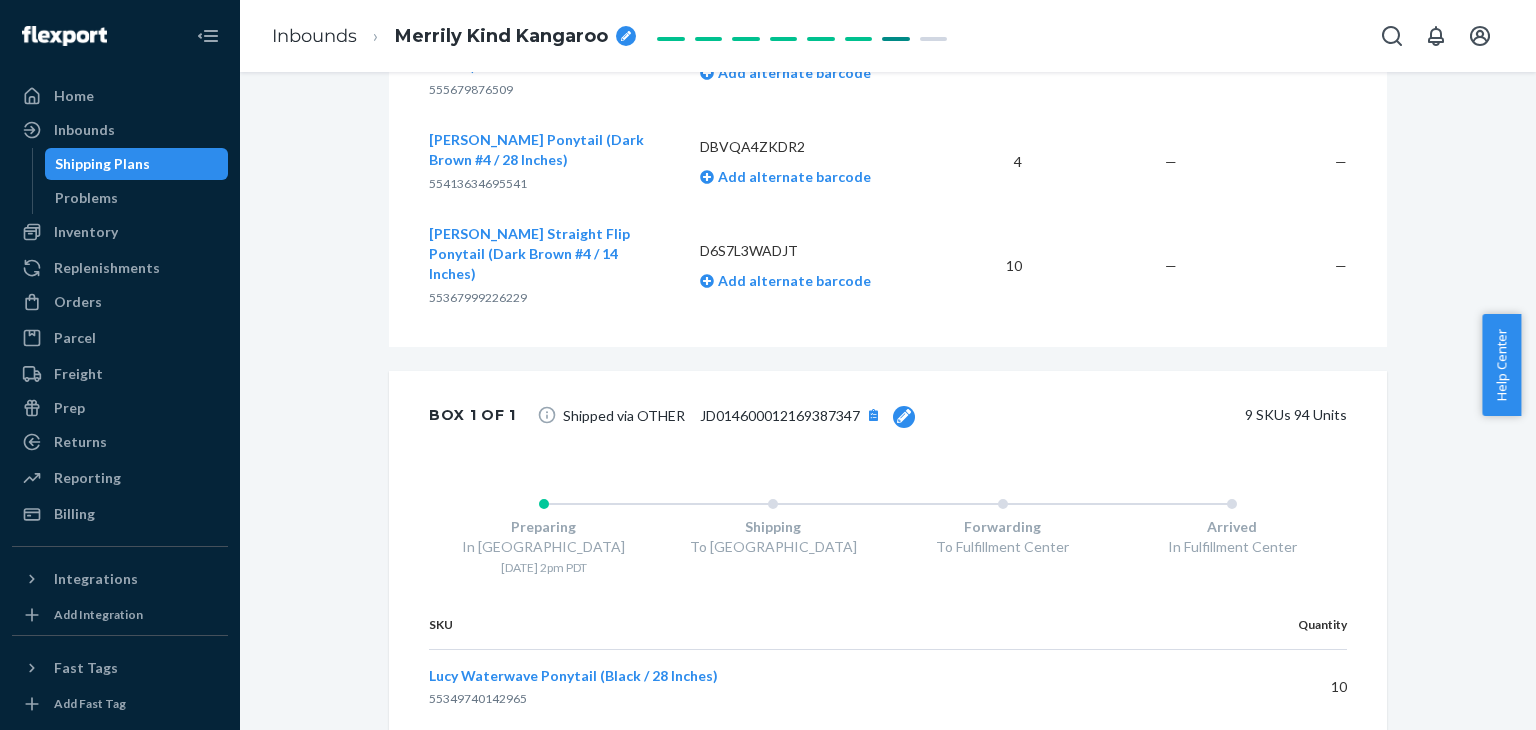 click 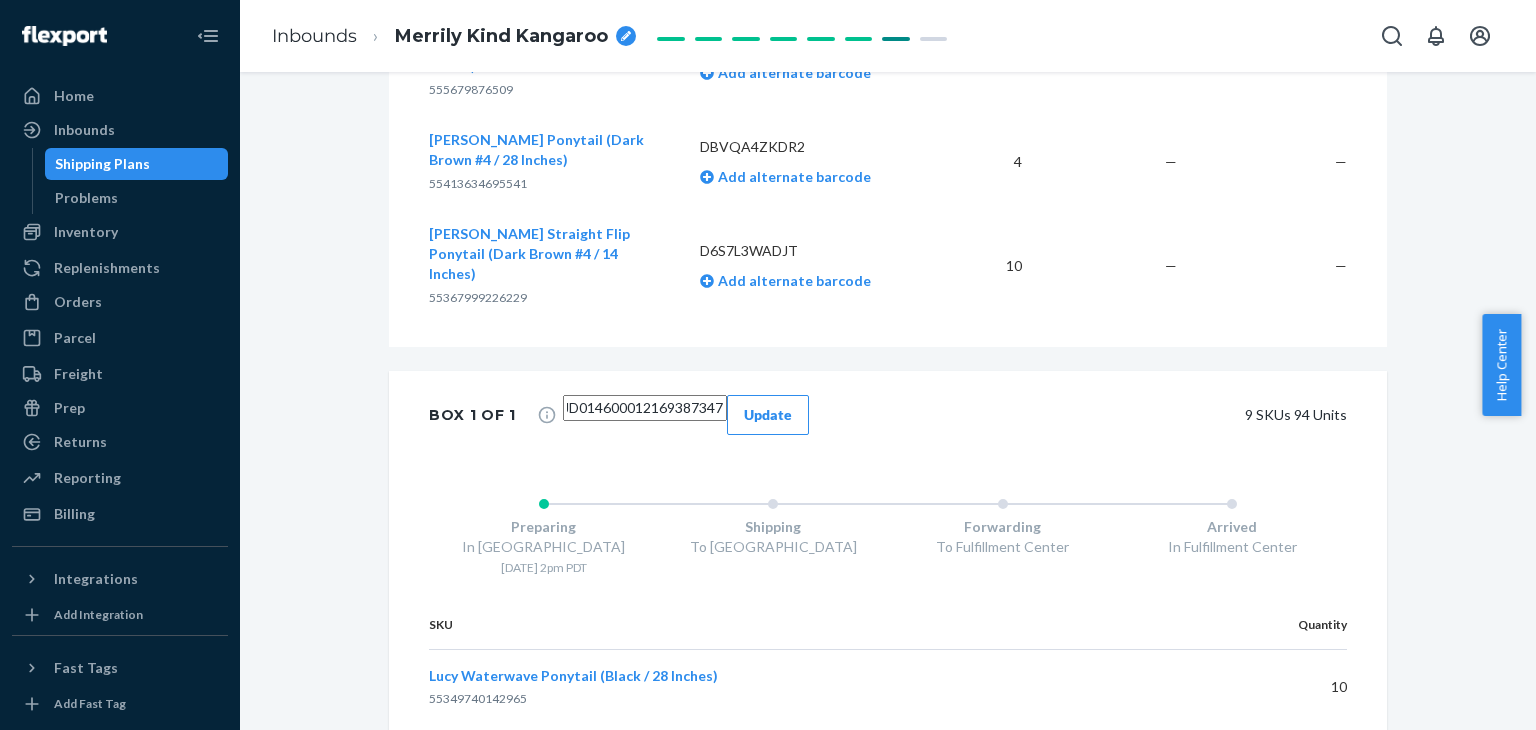 scroll, scrollTop: 0, scrollLeft: 0, axis: both 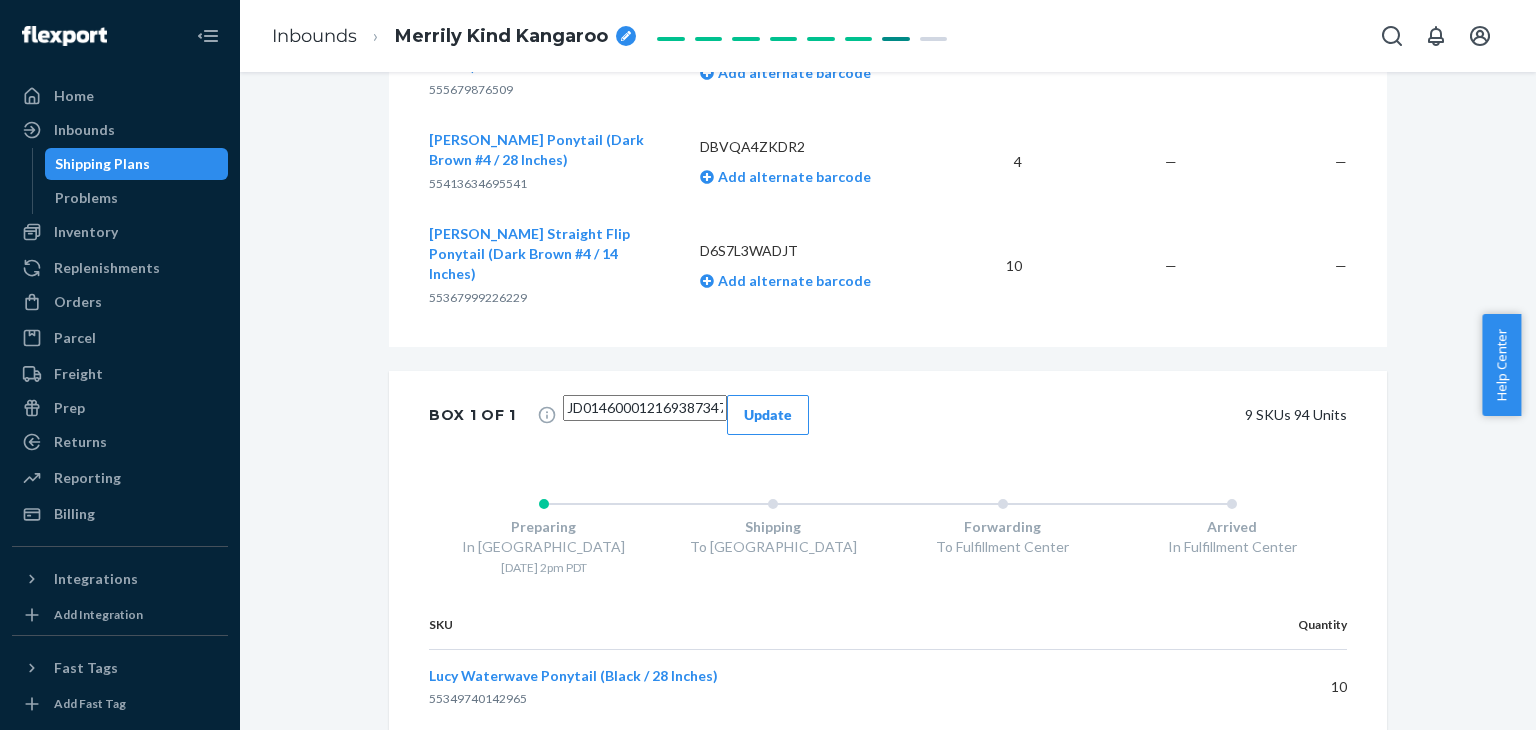 drag, startPoint x: 716, startPoint y: 337, endPoint x: 484, endPoint y: 321, distance: 232.55107 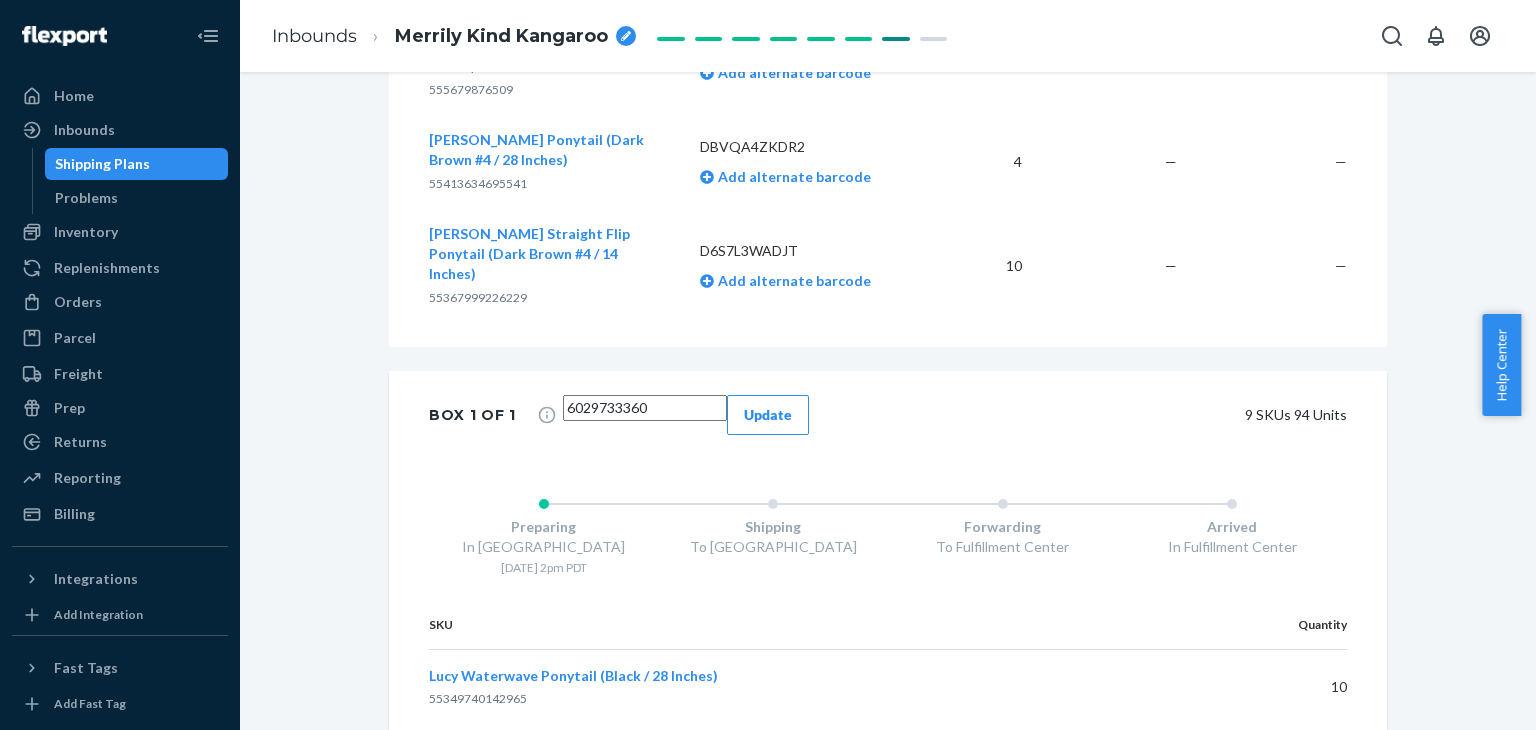 click on "Update" at bounding box center [768, 415] 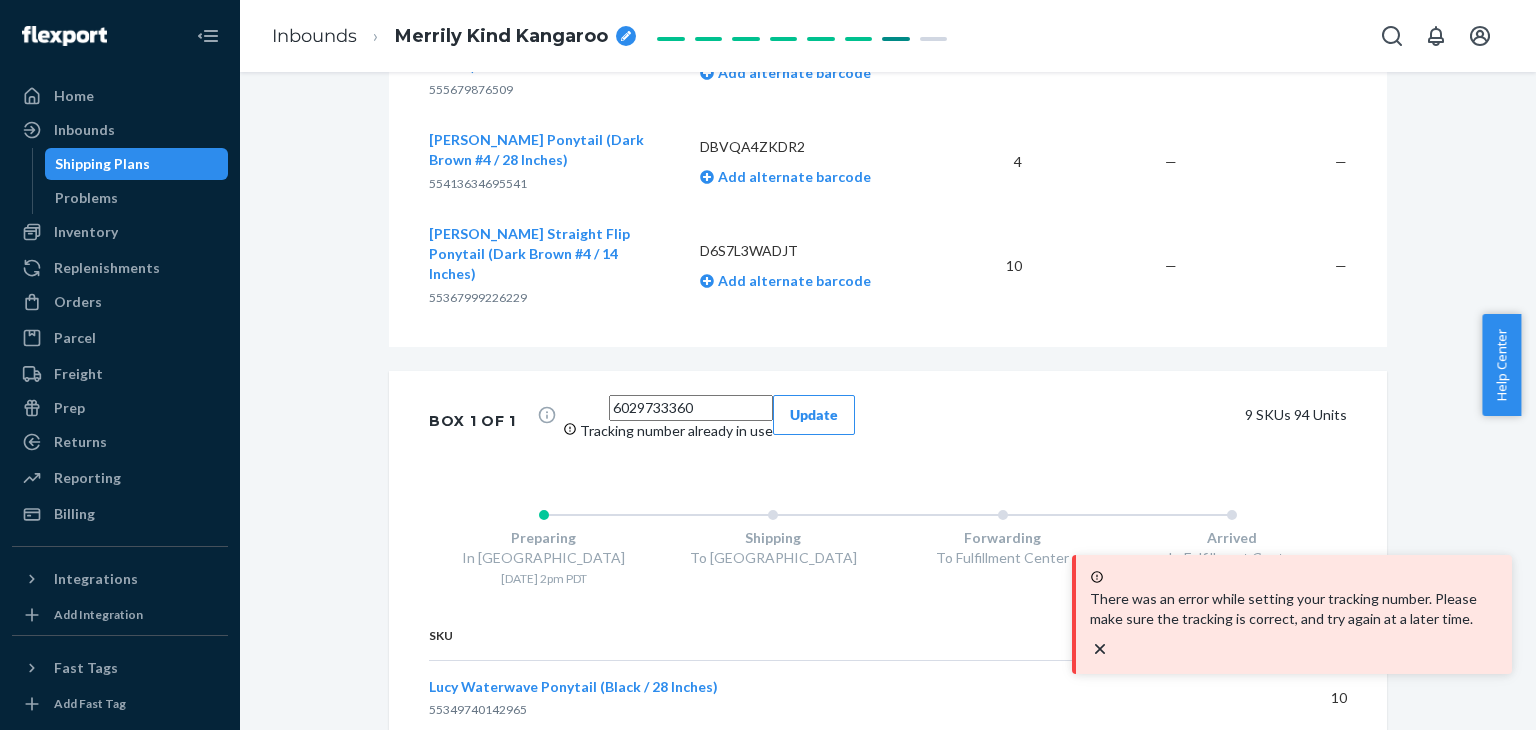 click on "6029733360" at bounding box center (691, 408) 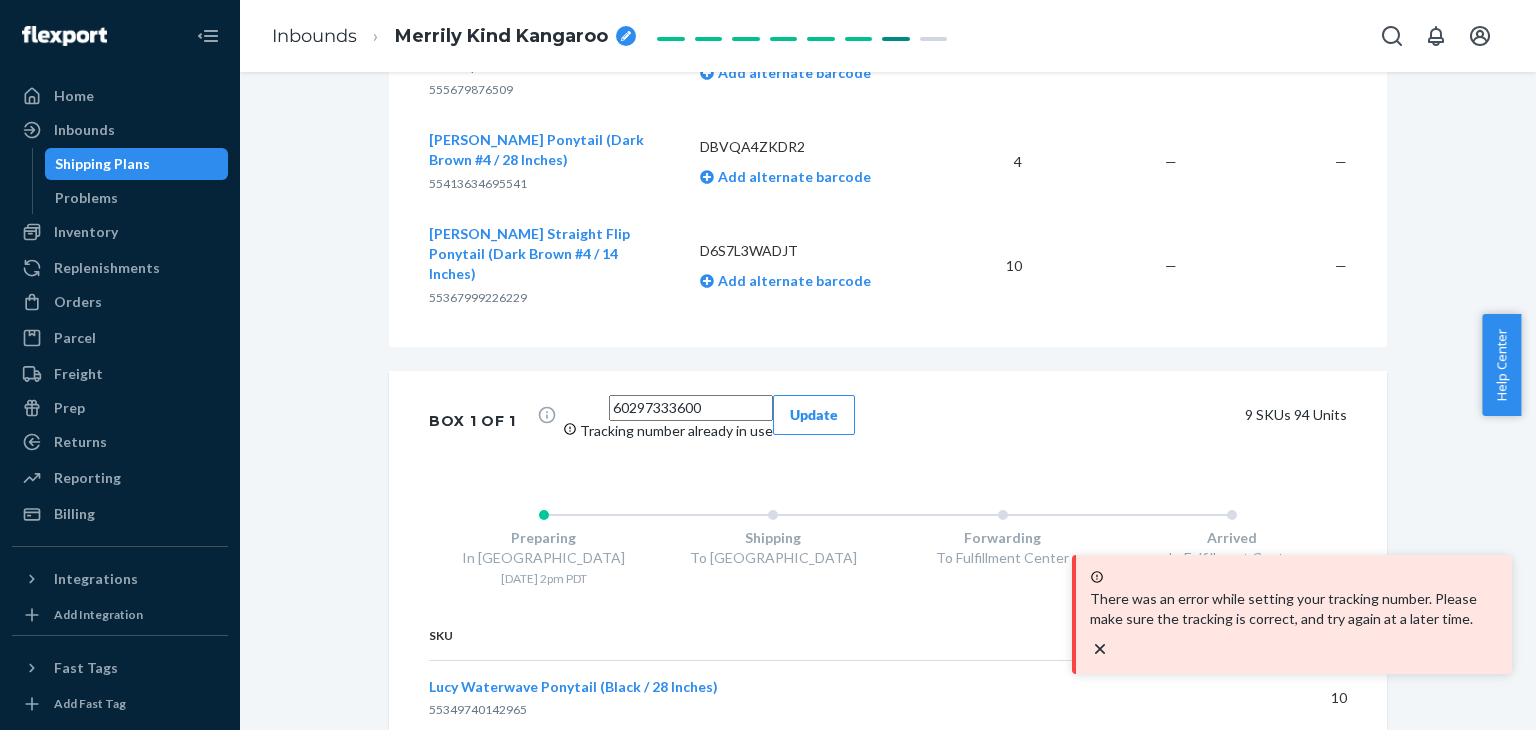 type on "60297333600" 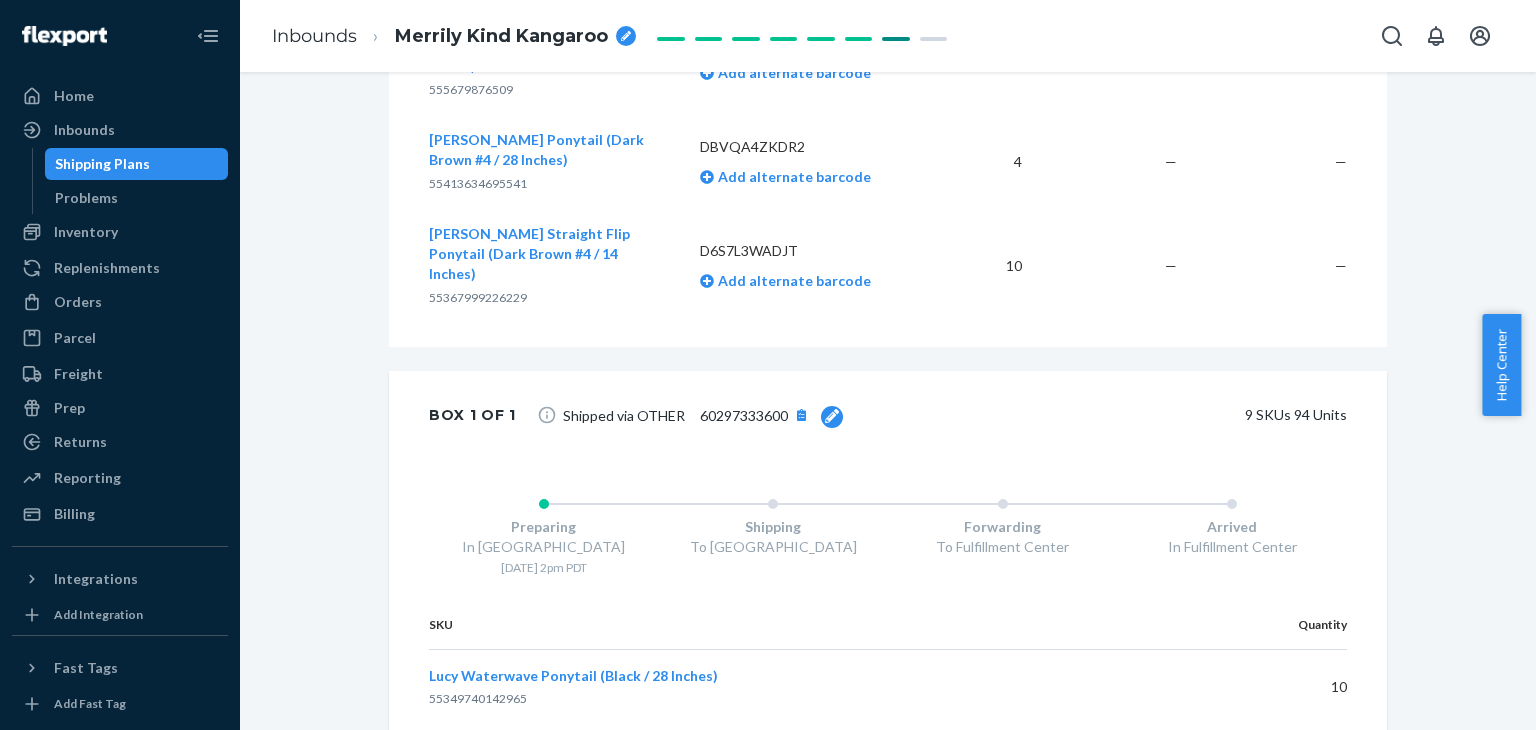click on "Shipping Plans" at bounding box center [102, 164] 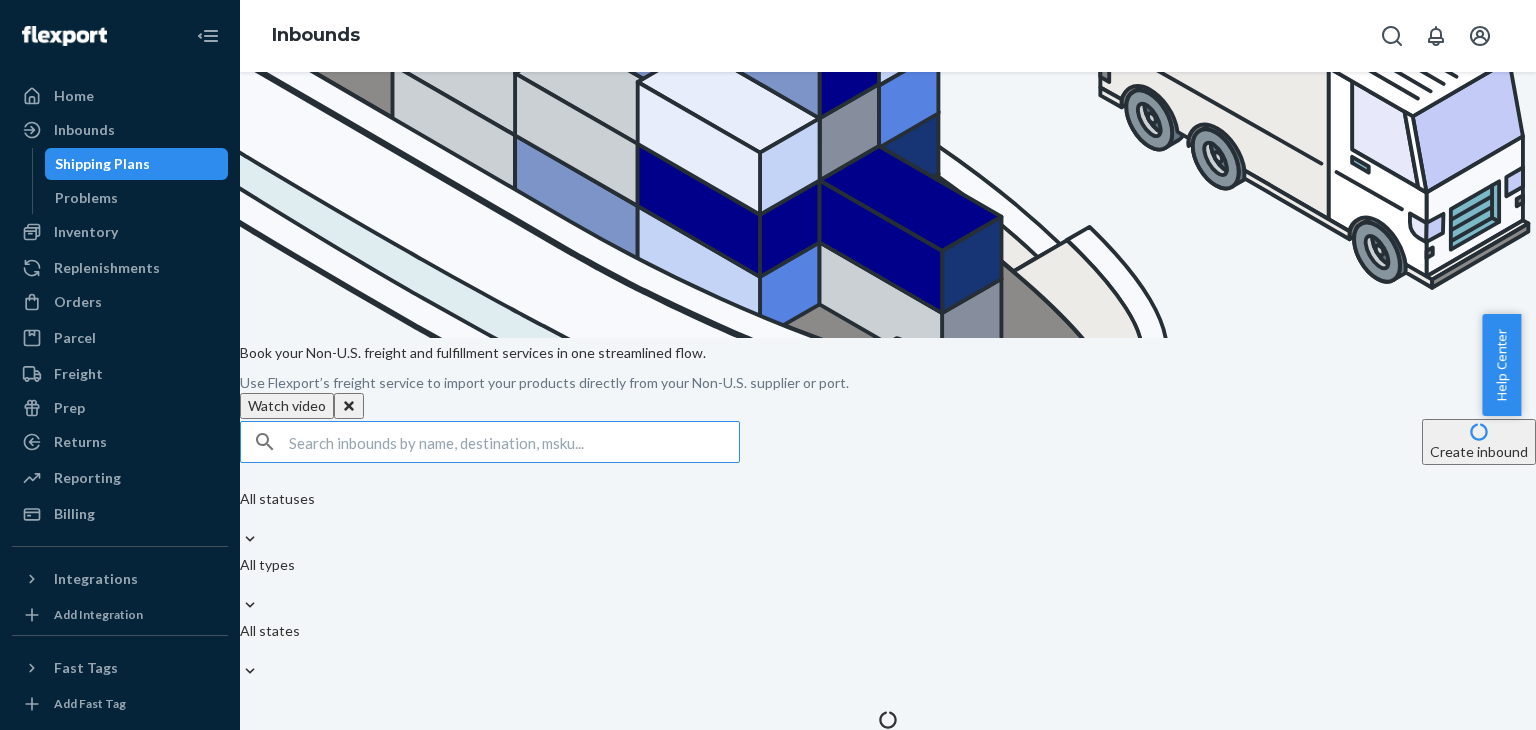 scroll, scrollTop: 0, scrollLeft: 0, axis: both 